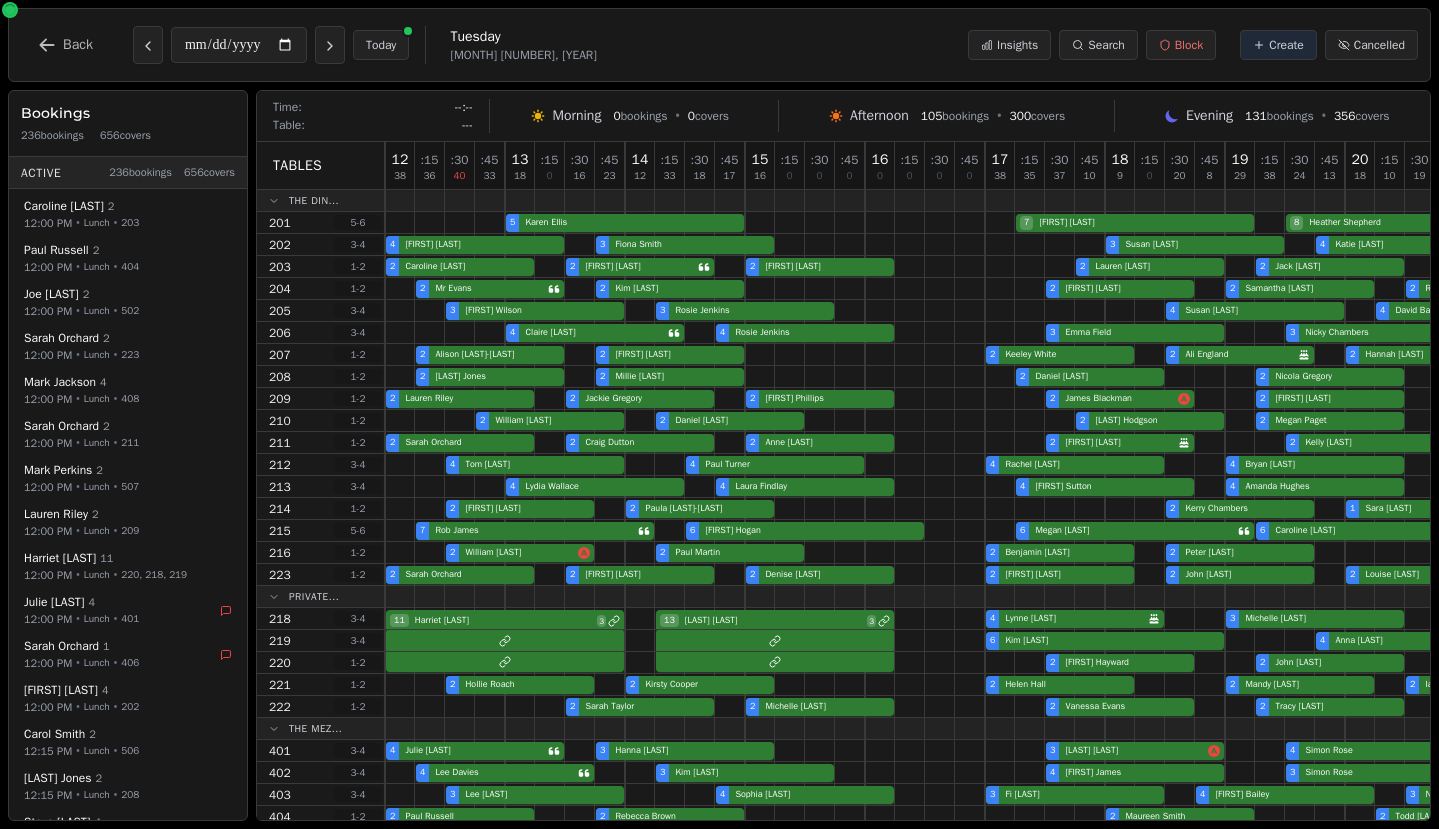 scroll, scrollTop: 0, scrollLeft: 0, axis: both 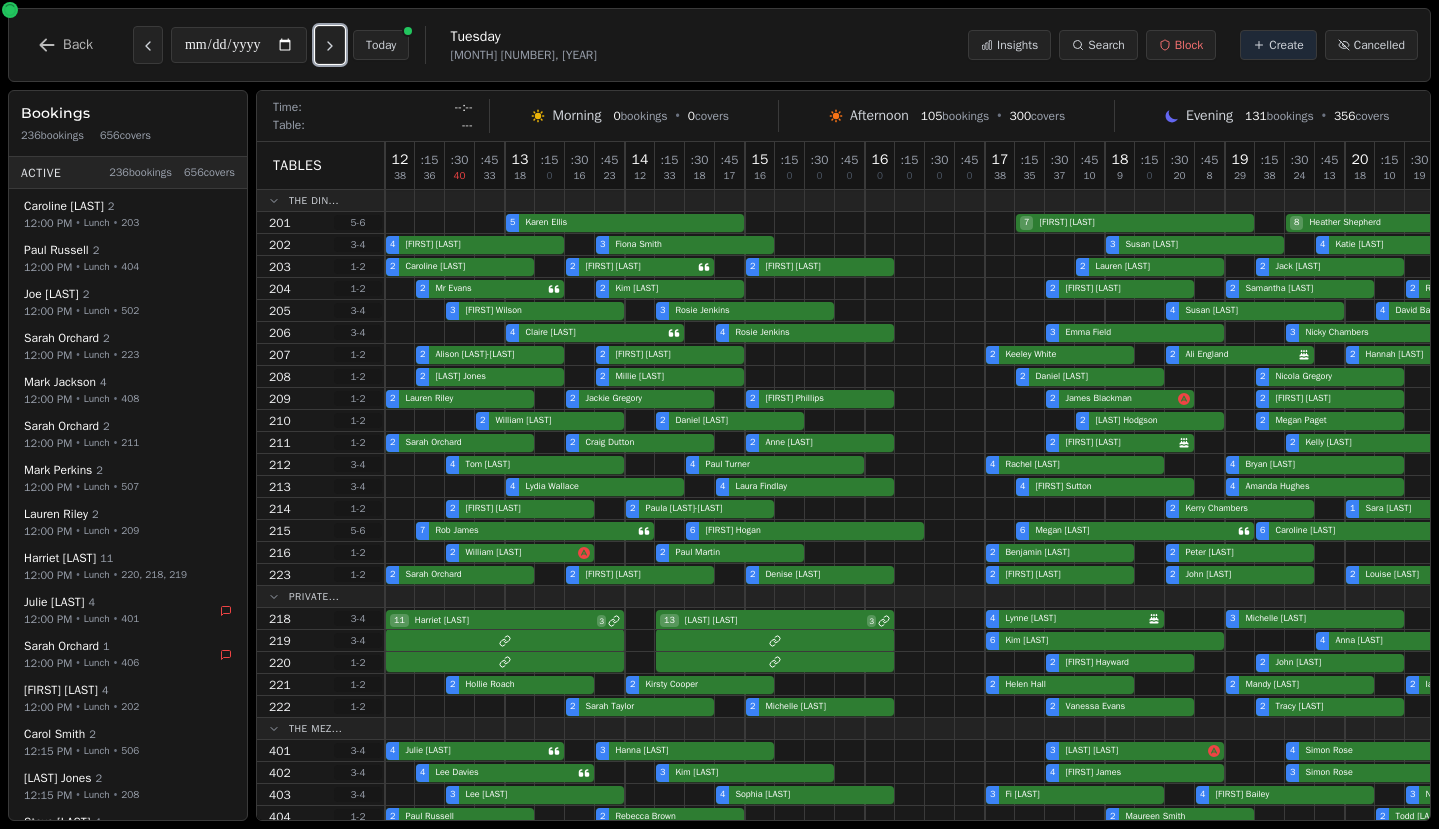 type 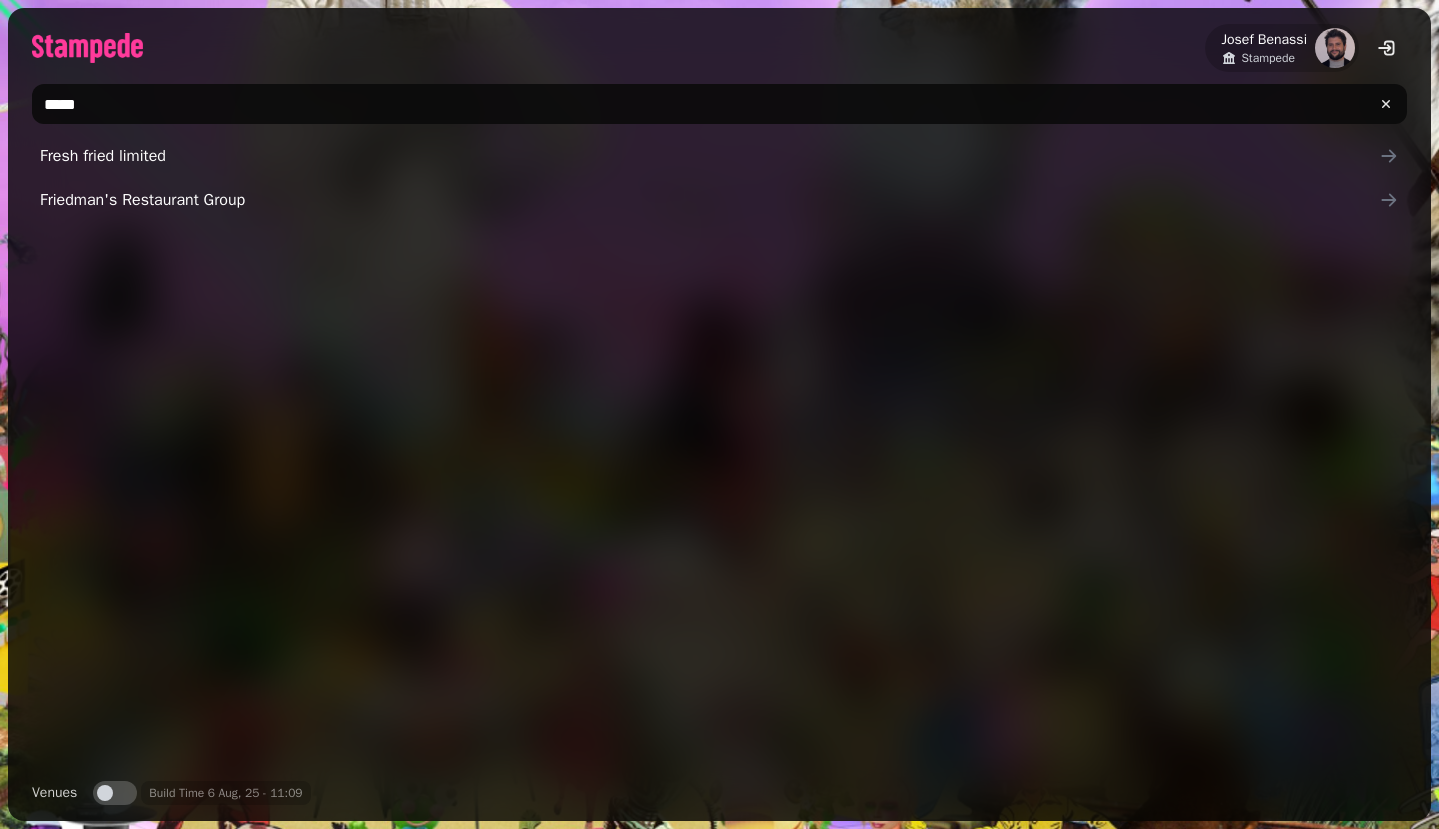 scroll, scrollTop: 0, scrollLeft: 0, axis: both 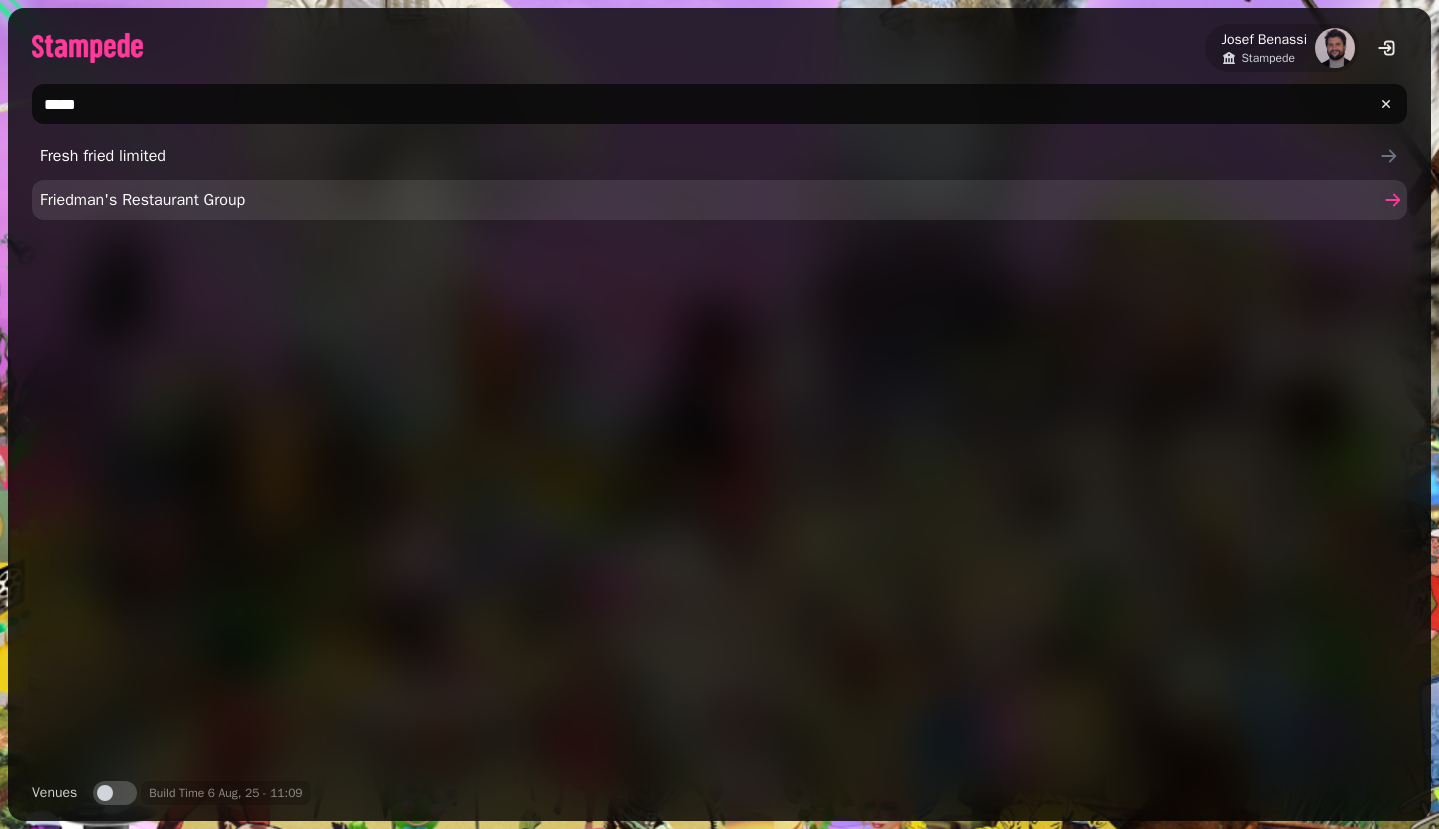 click on "Friedman's Restaurant Group" at bounding box center (719, 200) 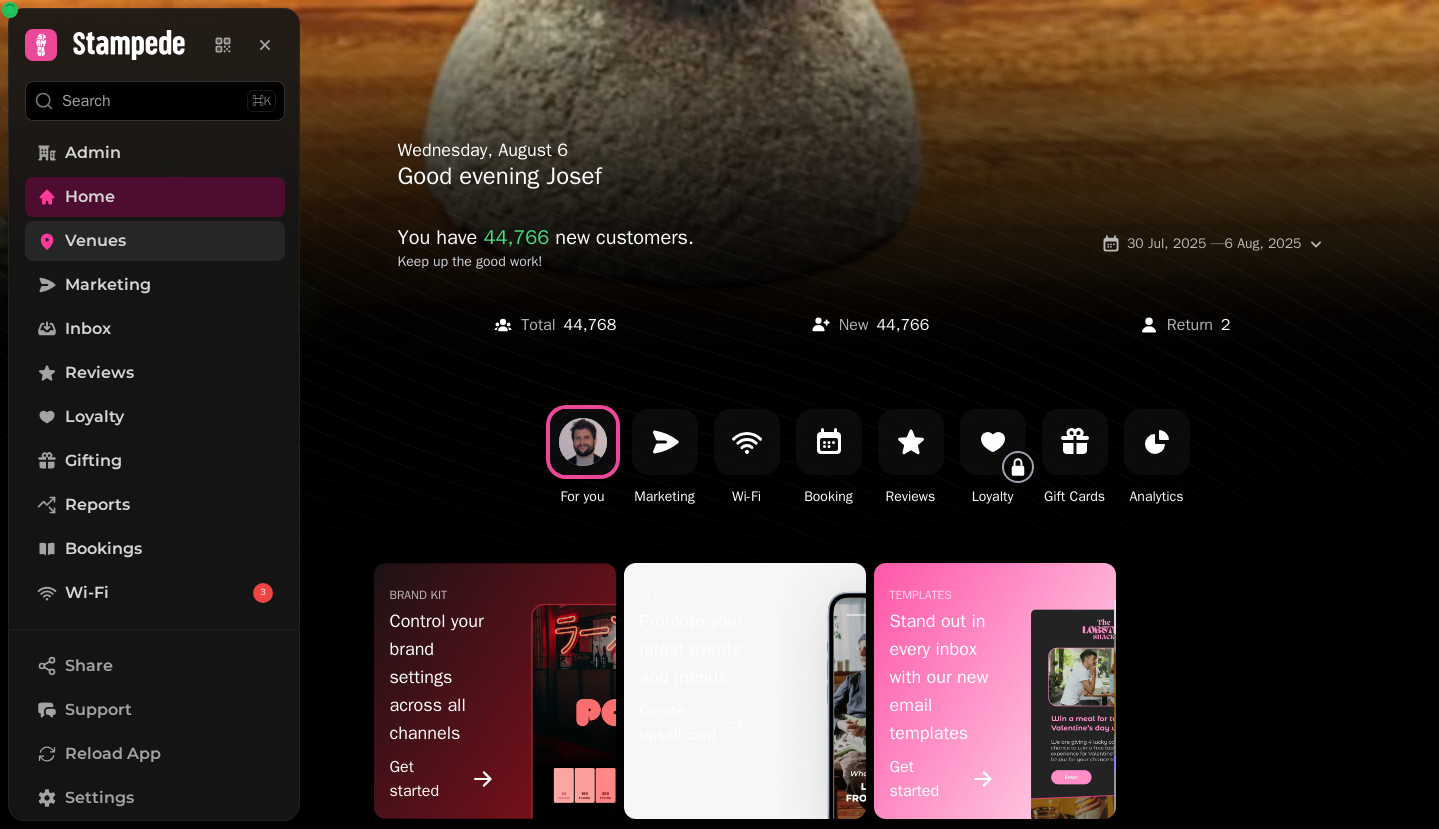 click on "Venues" at bounding box center (155, 241) 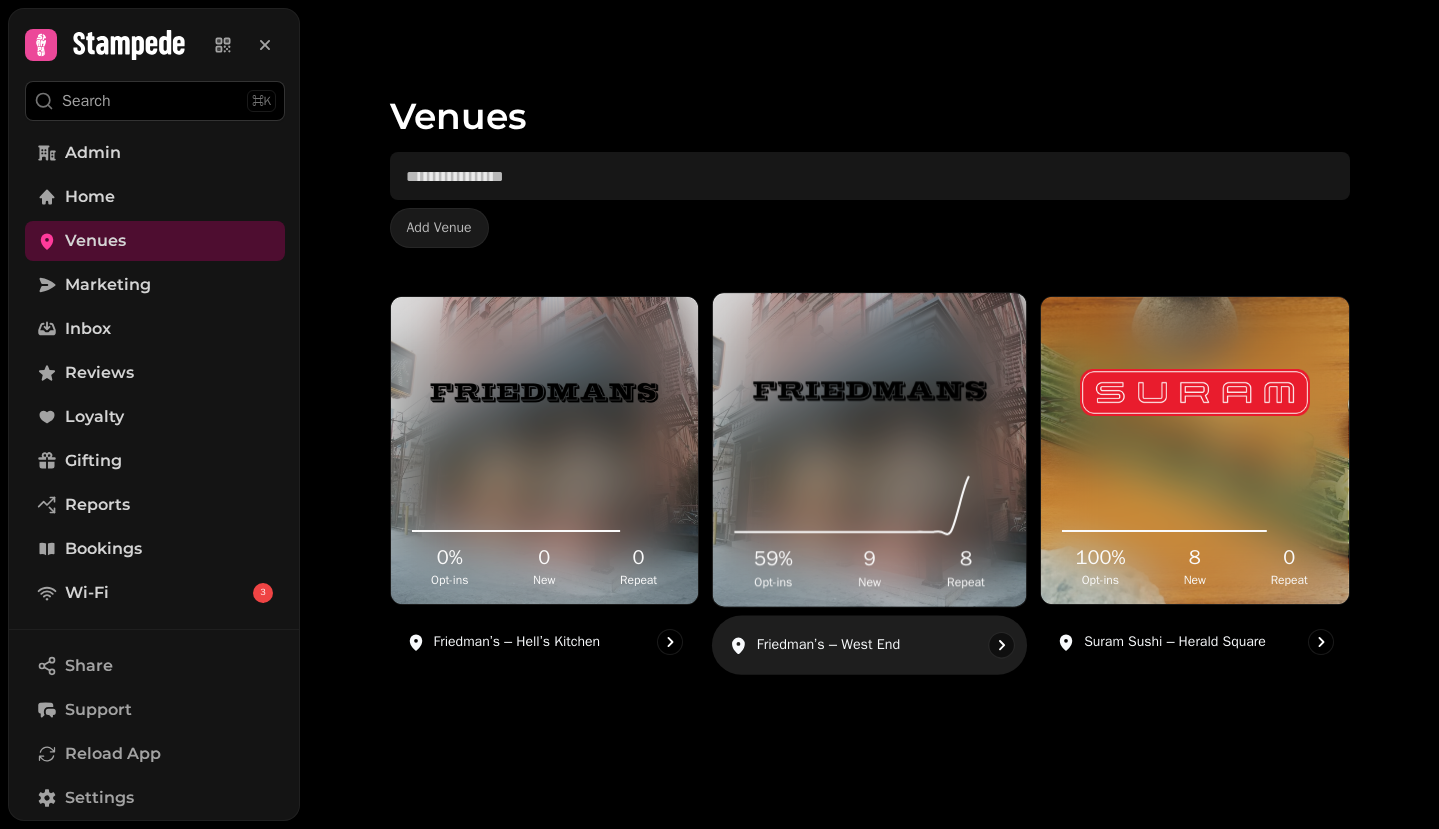 click at bounding box center [869, 390] 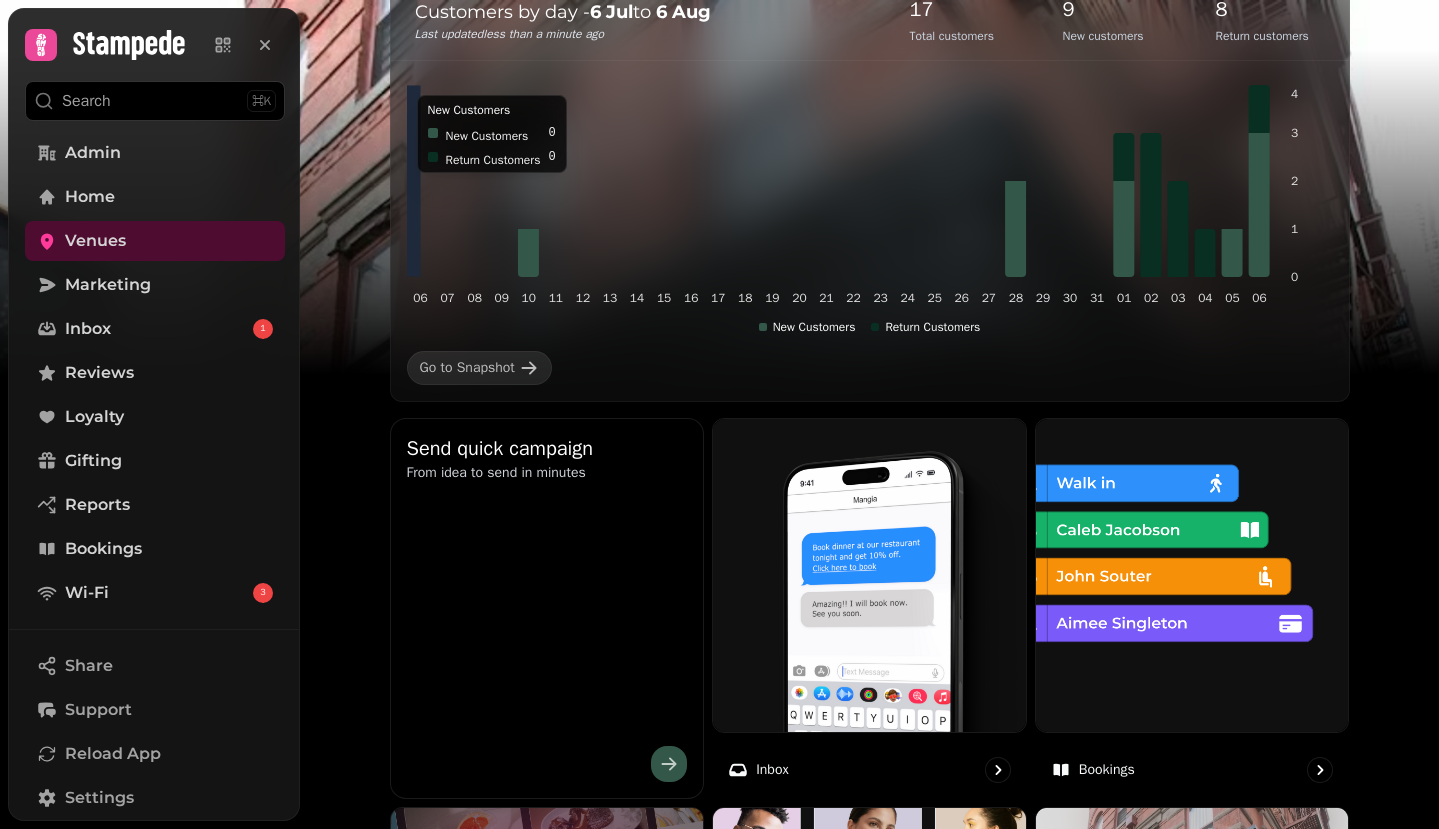 scroll, scrollTop: 478, scrollLeft: 0, axis: vertical 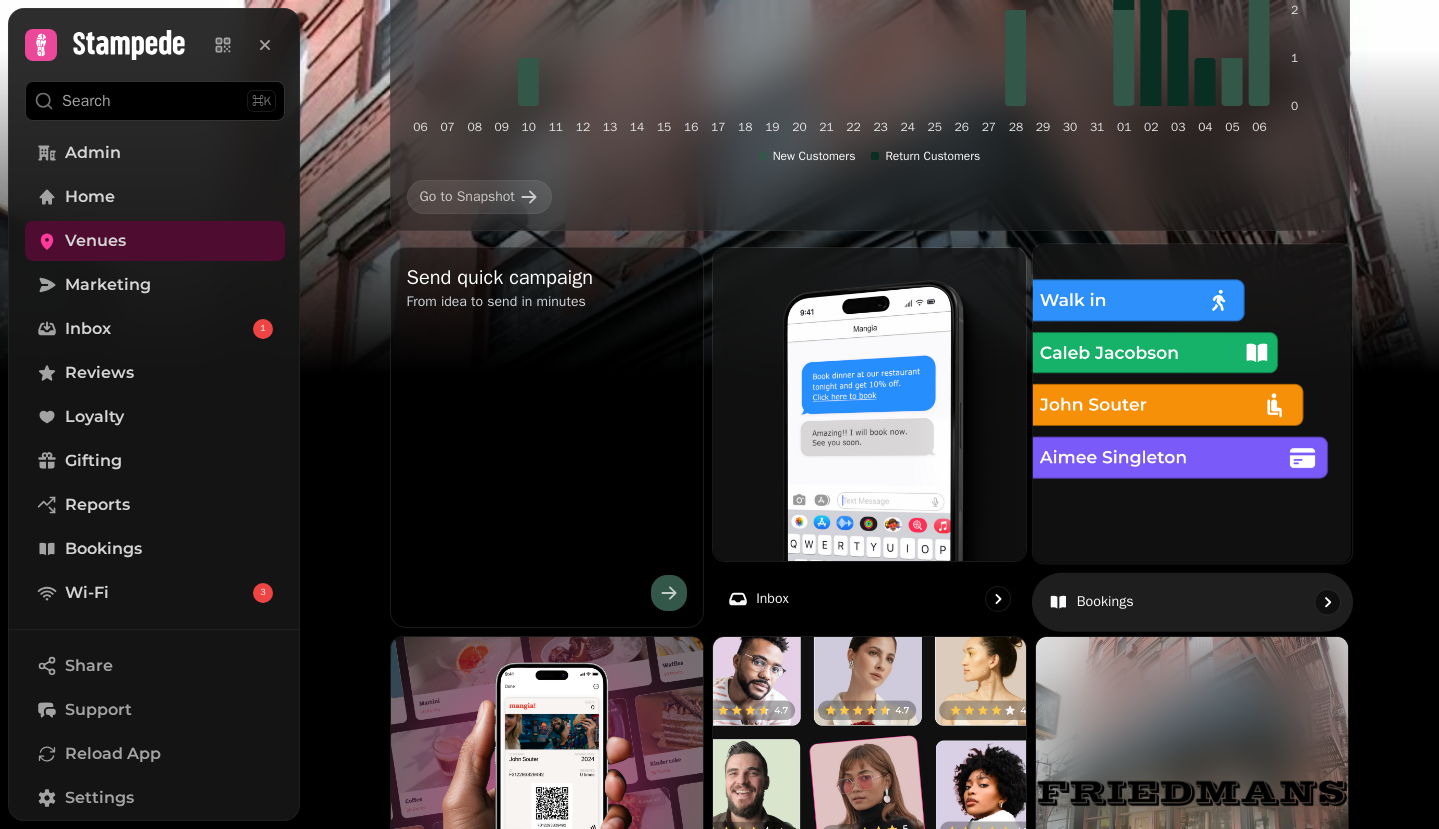 click at bounding box center [1192, 403] 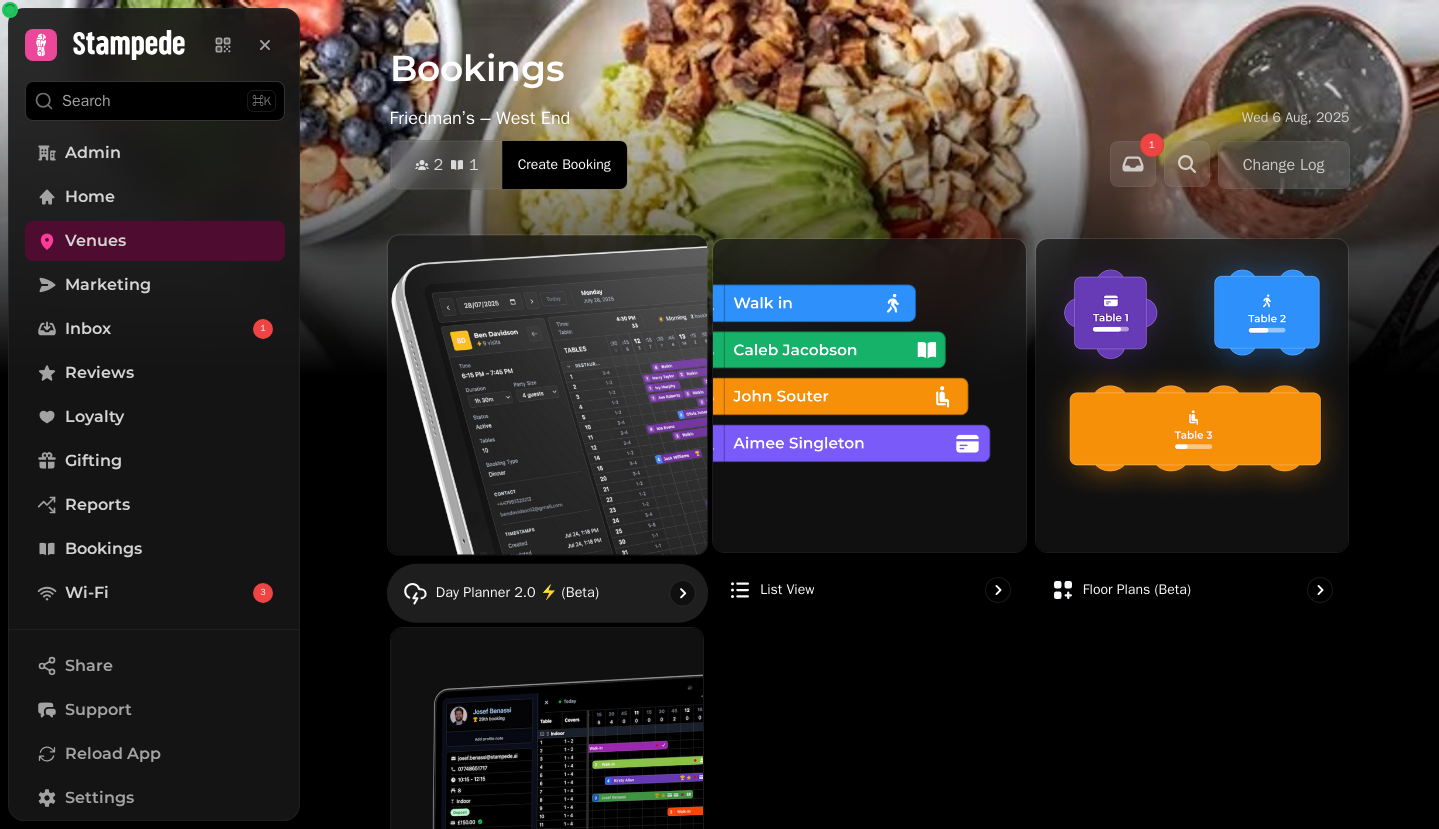 click at bounding box center [546, 394] 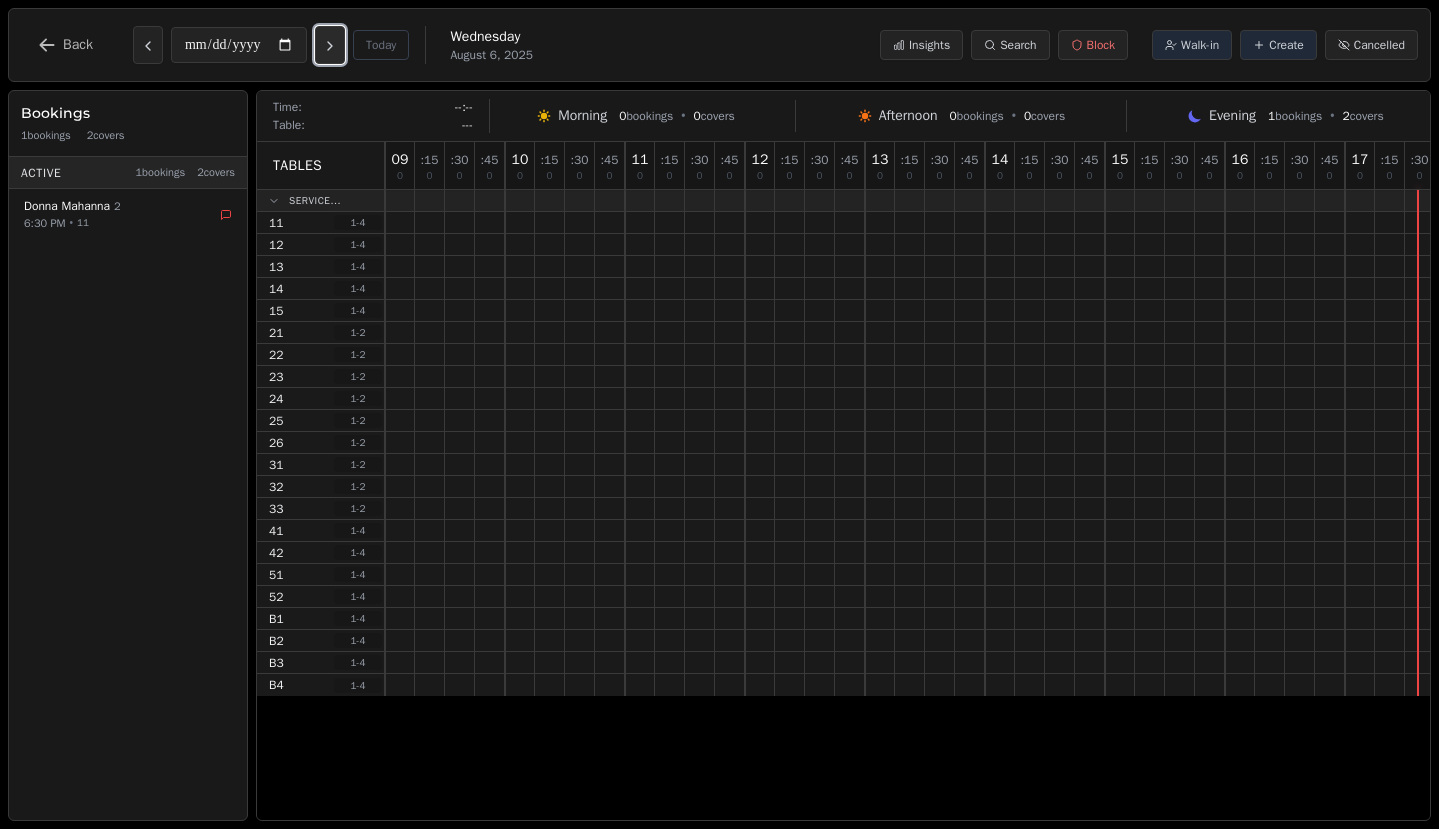 click 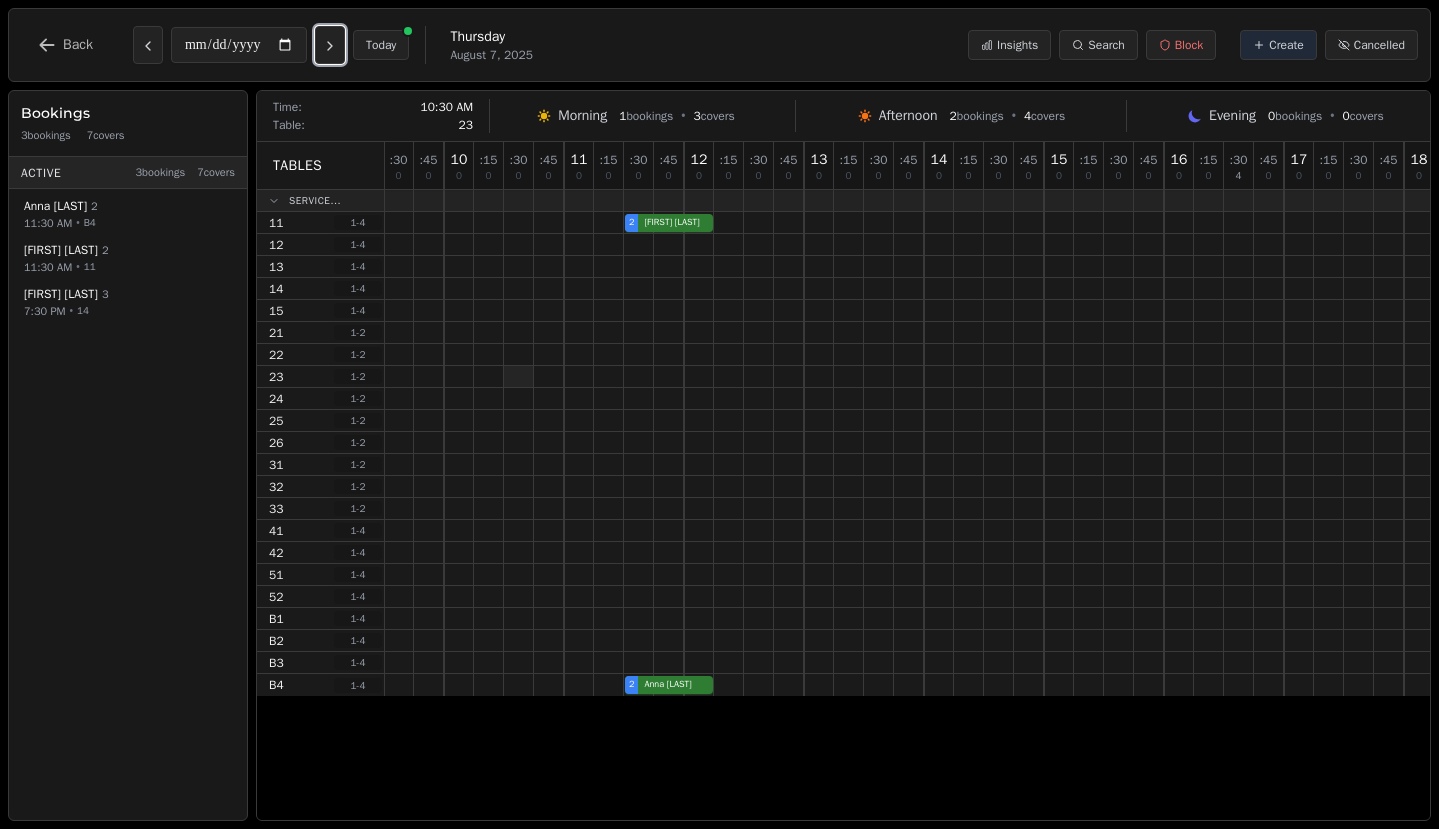 scroll, scrollTop: 0, scrollLeft: 0, axis: both 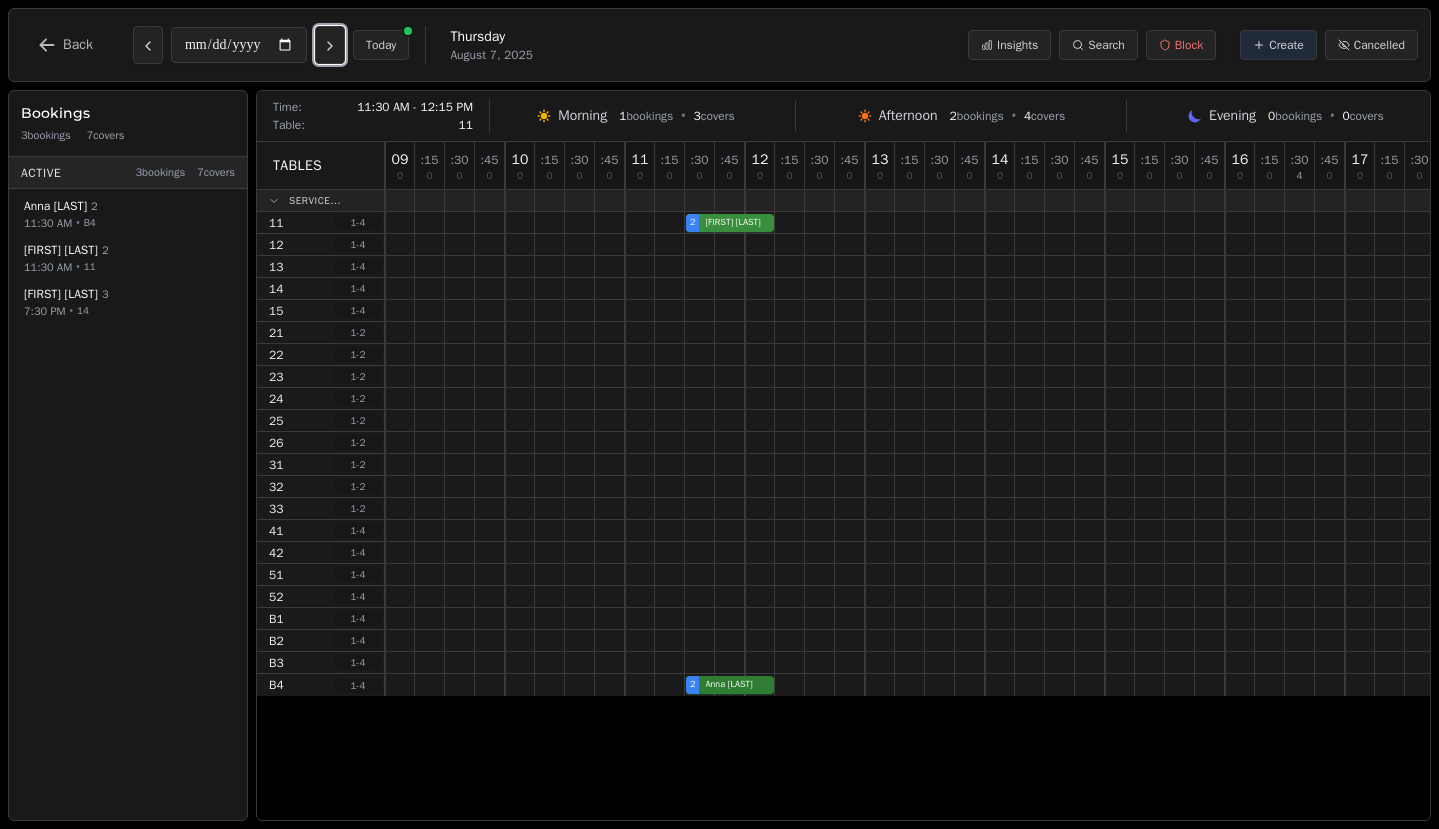 click on "[NUMBER] [FIRST] [LAST]" at bounding box center (1225, 223) 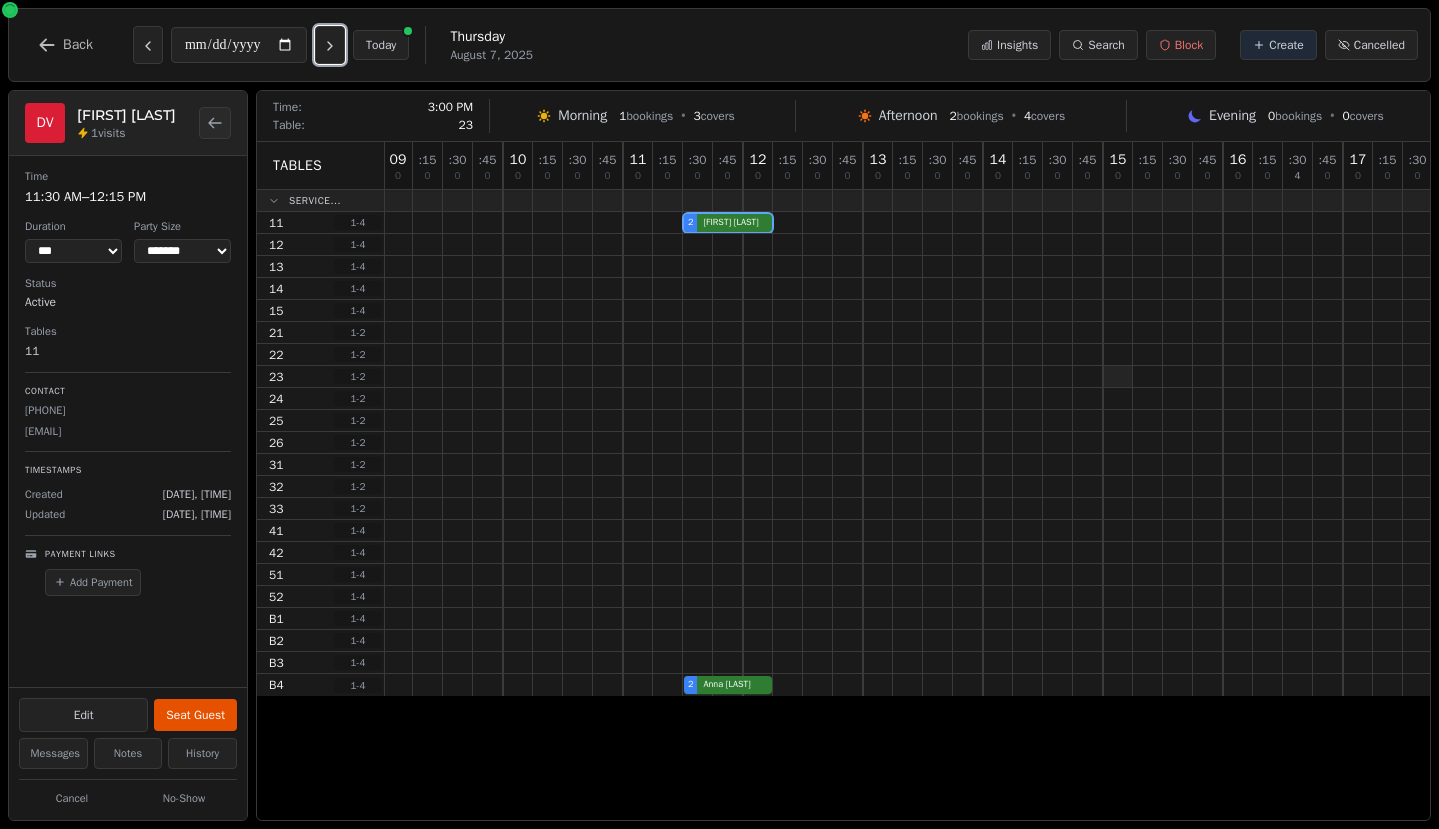 scroll, scrollTop: 0, scrollLeft: 0, axis: both 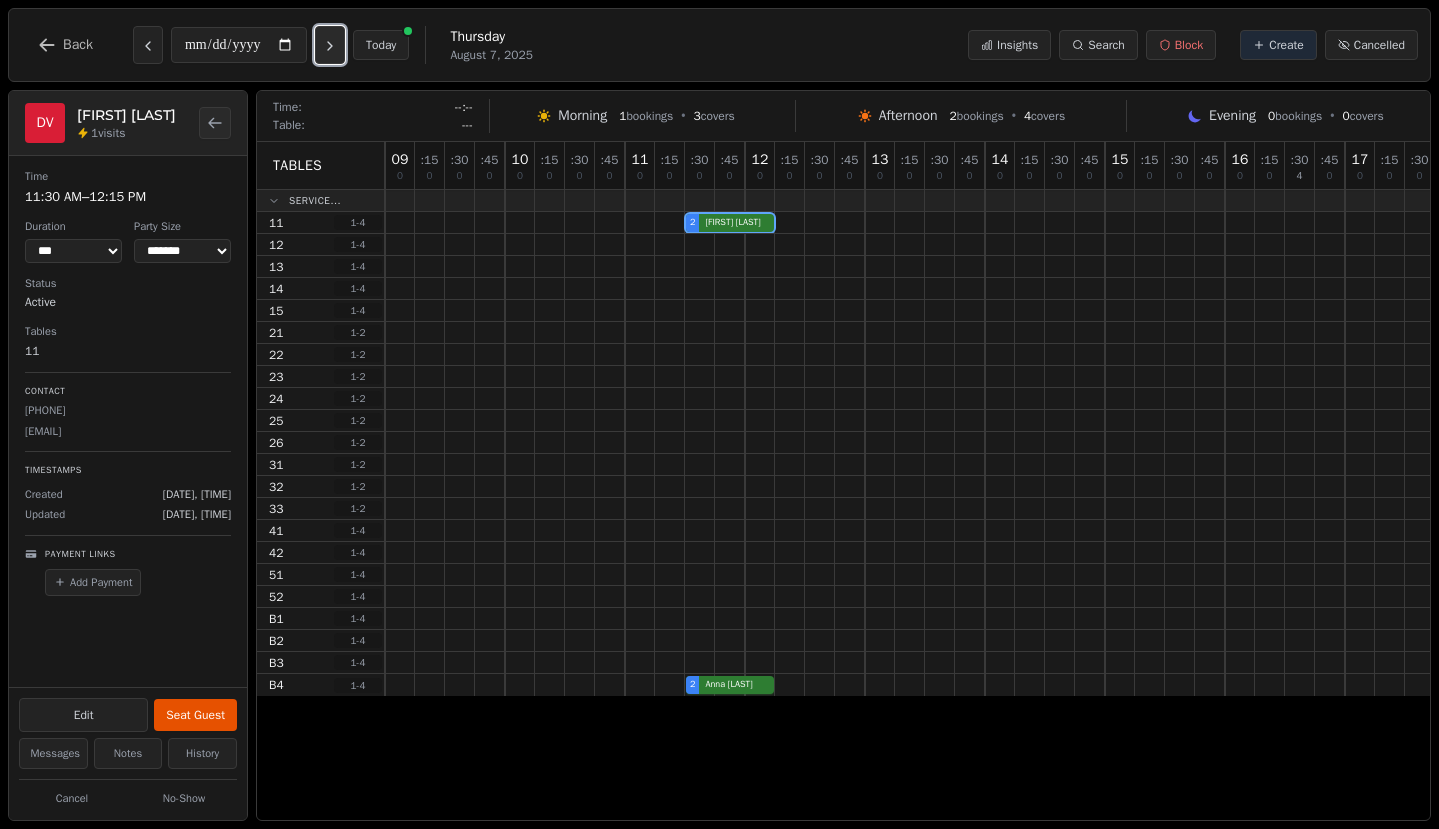 click 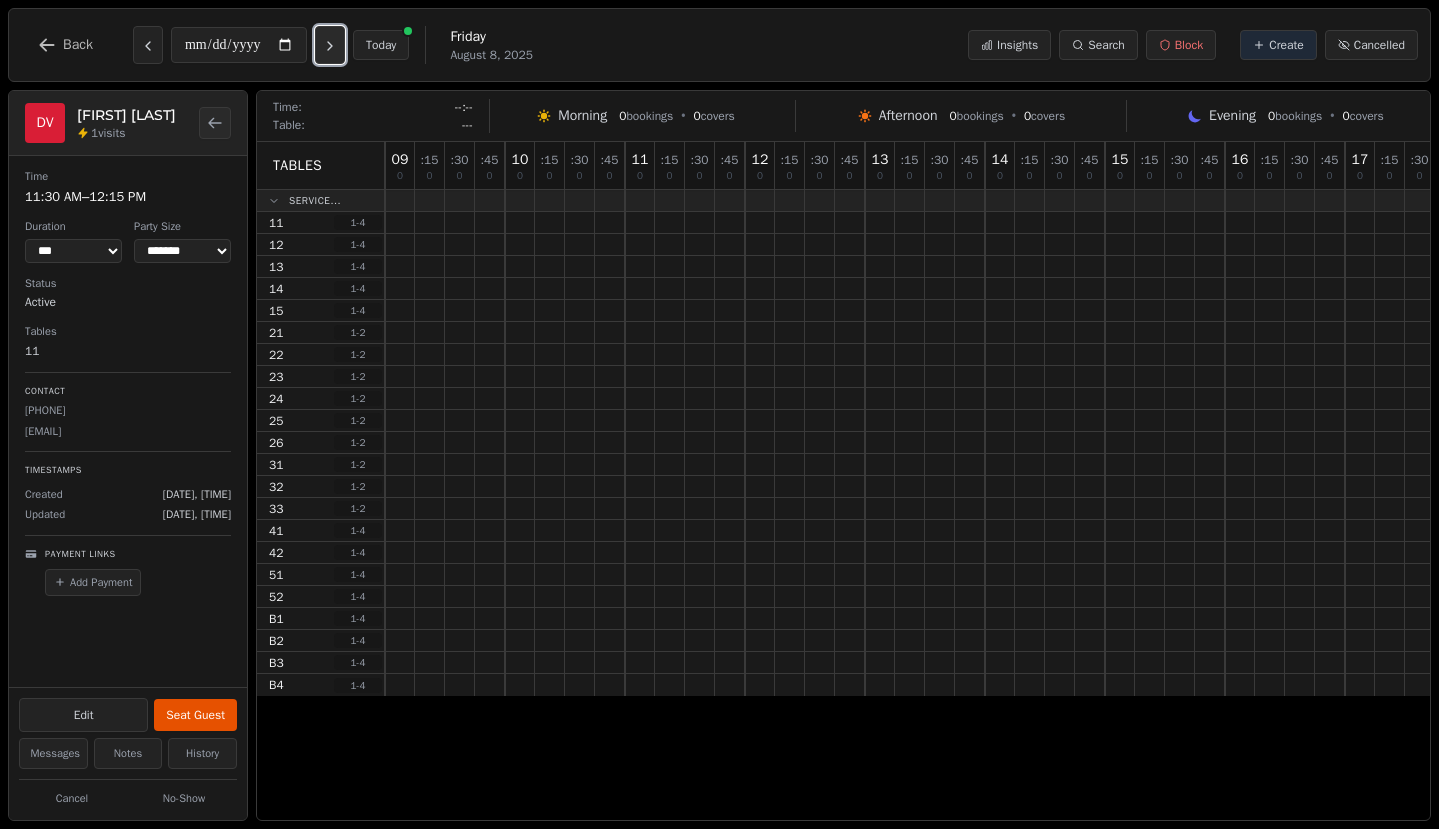click 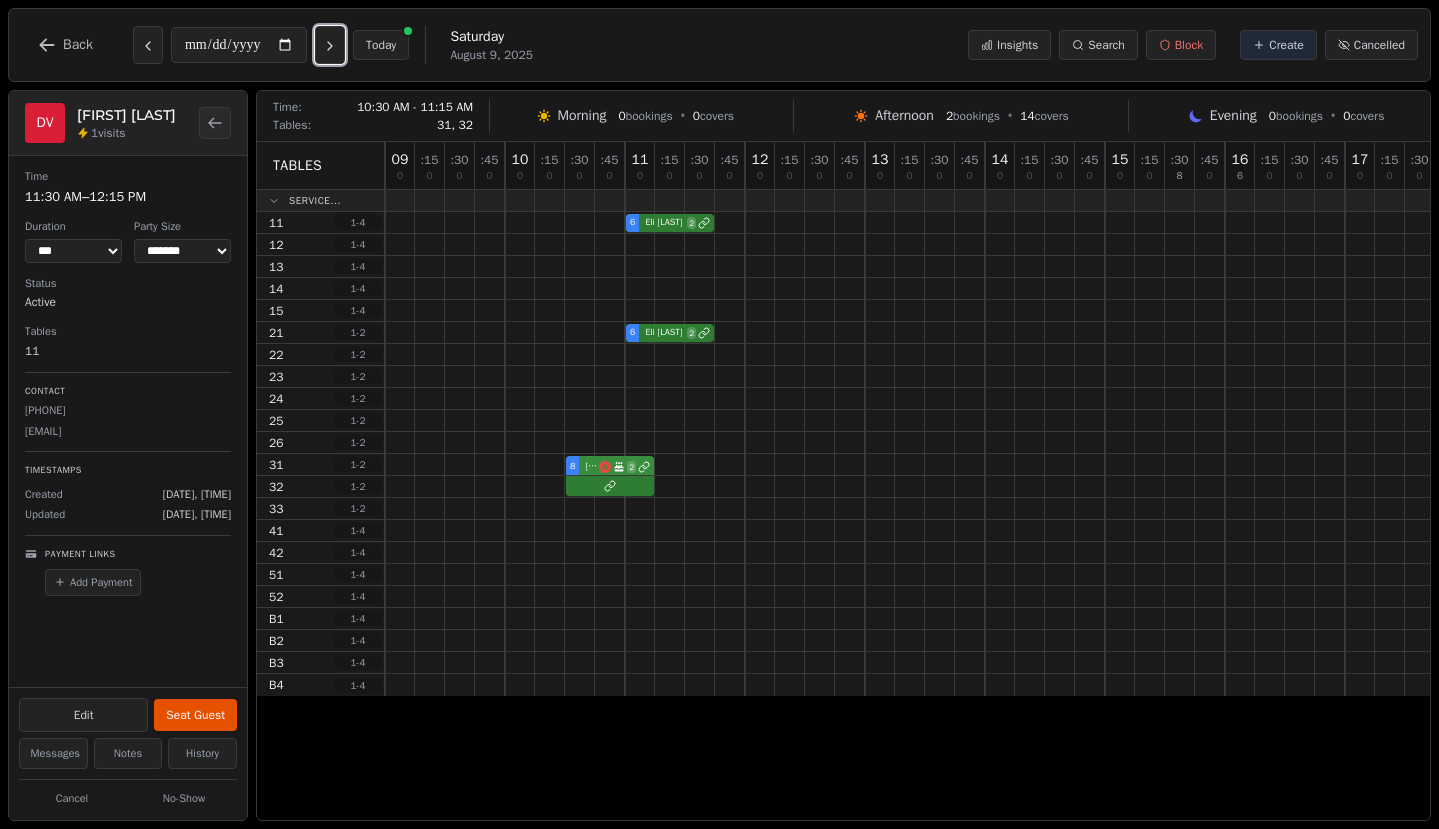 click on "[NUMBER] [FIRST] [LAST] Birthday celebration [NUMBER]" at bounding box center (1225, 465) 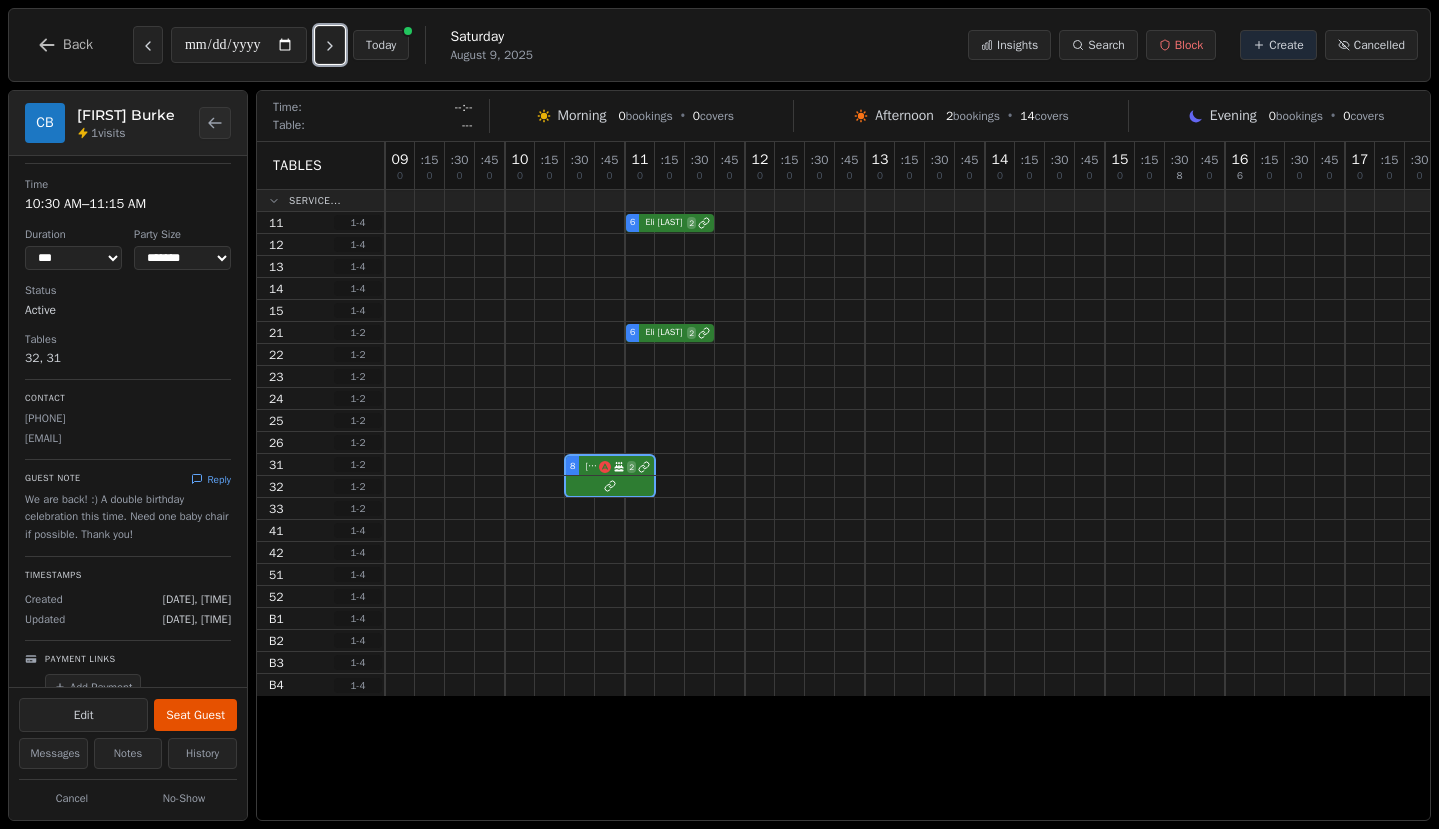 scroll, scrollTop: 0, scrollLeft: 0, axis: both 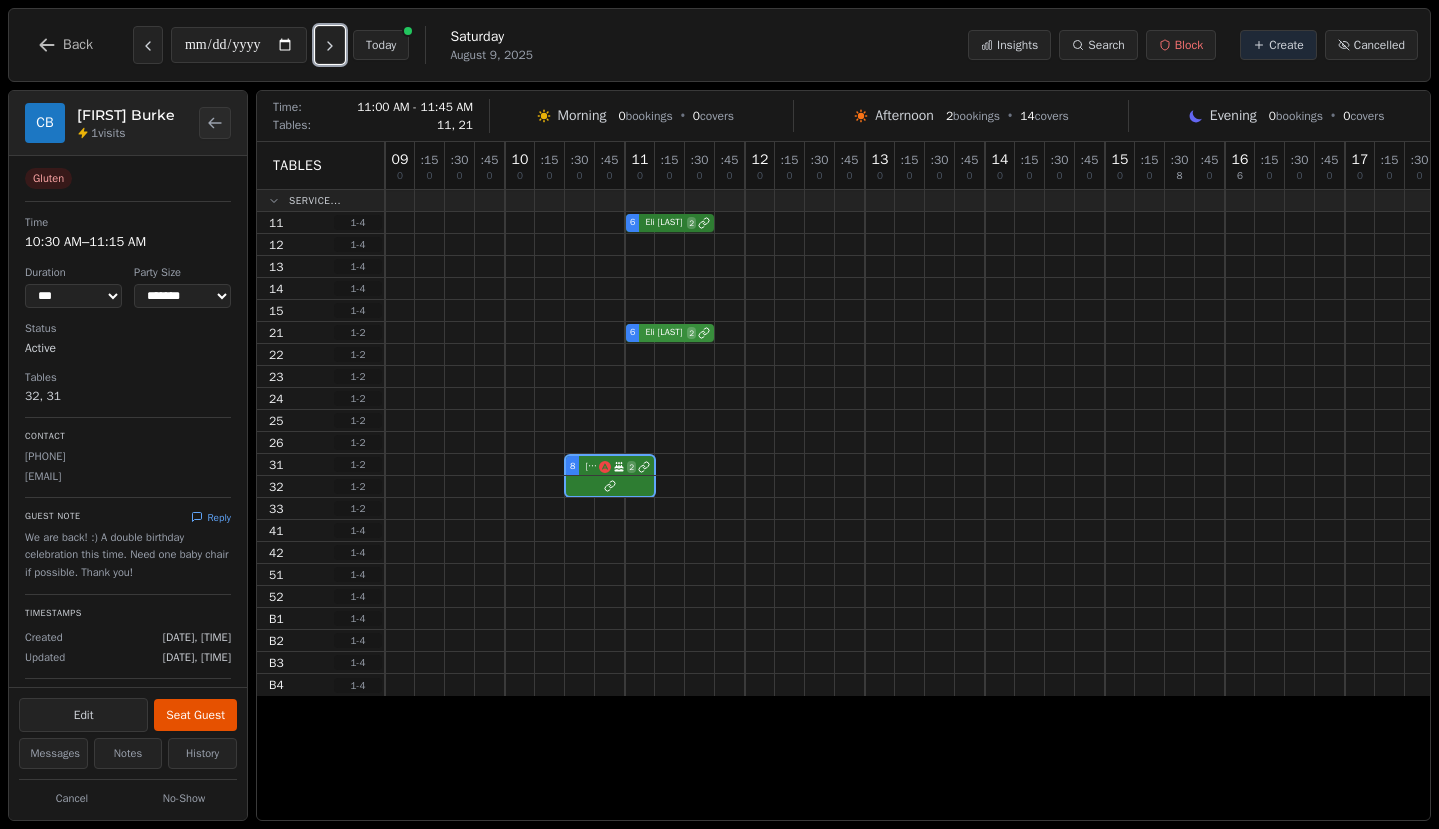 click on "[NUMBER] [FIRST] [LAST] [NUMBER]" at bounding box center [1225, 333] 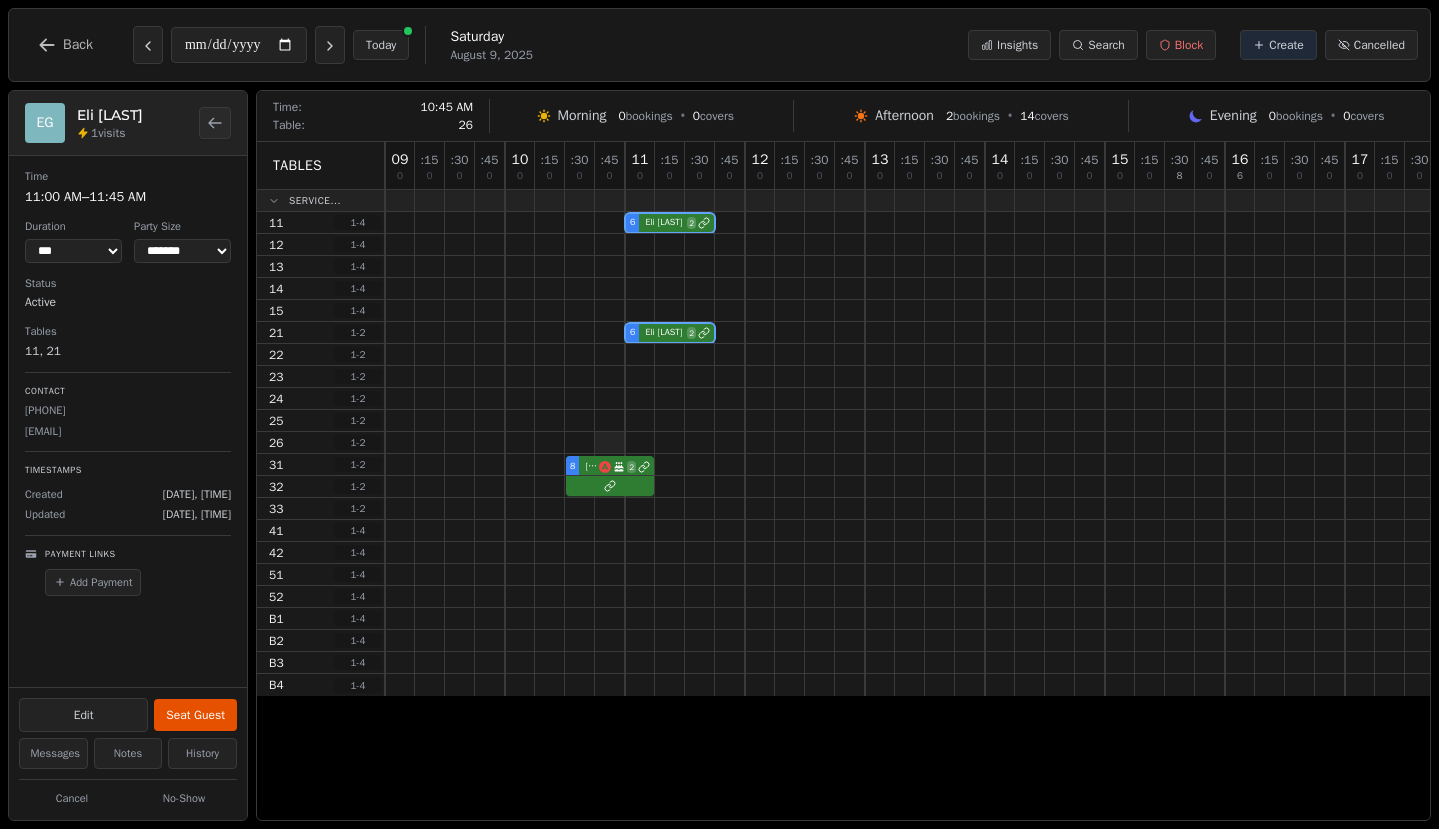 click at bounding box center (610, 442) 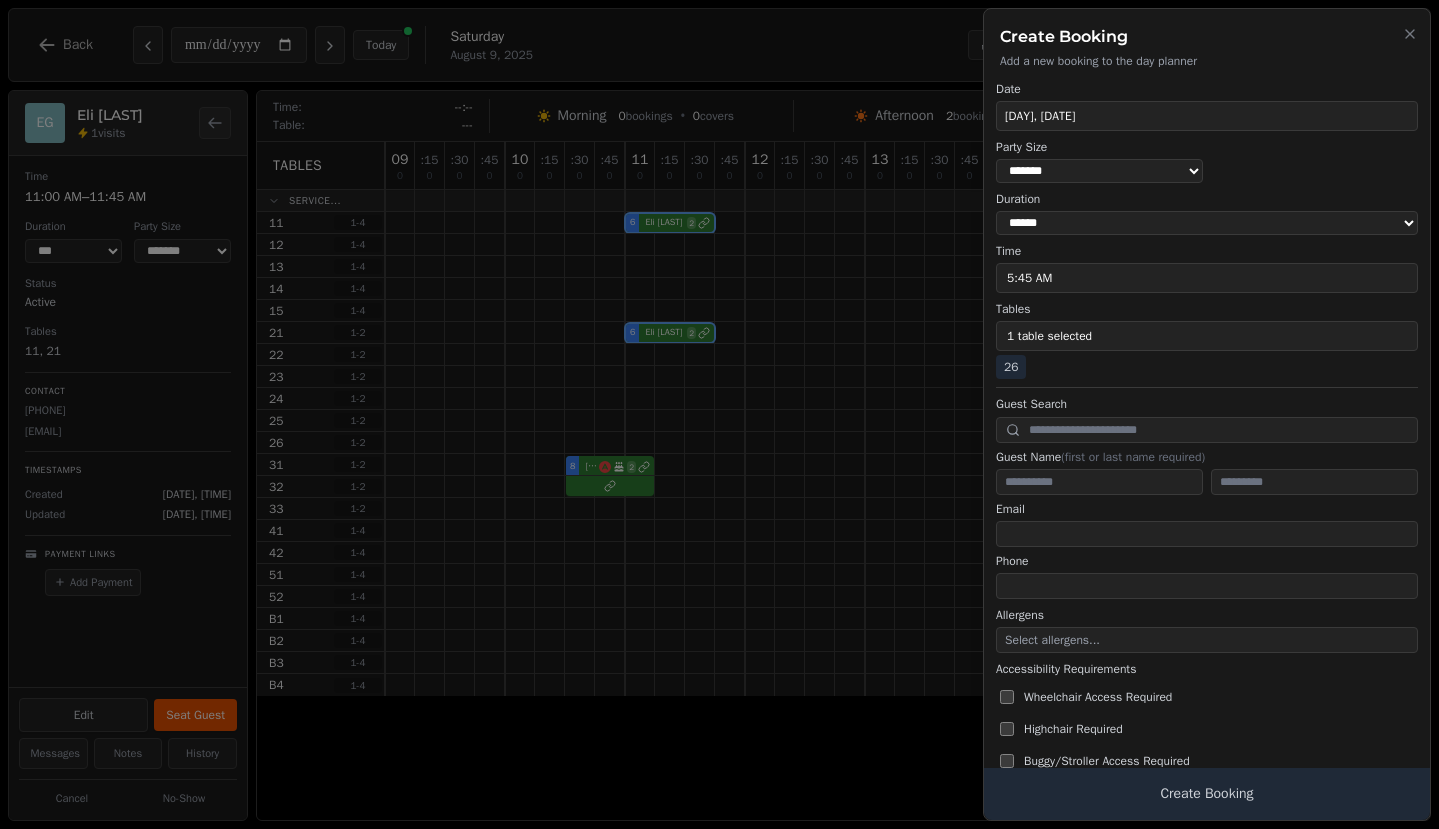 click at bounding box center (719, 414) 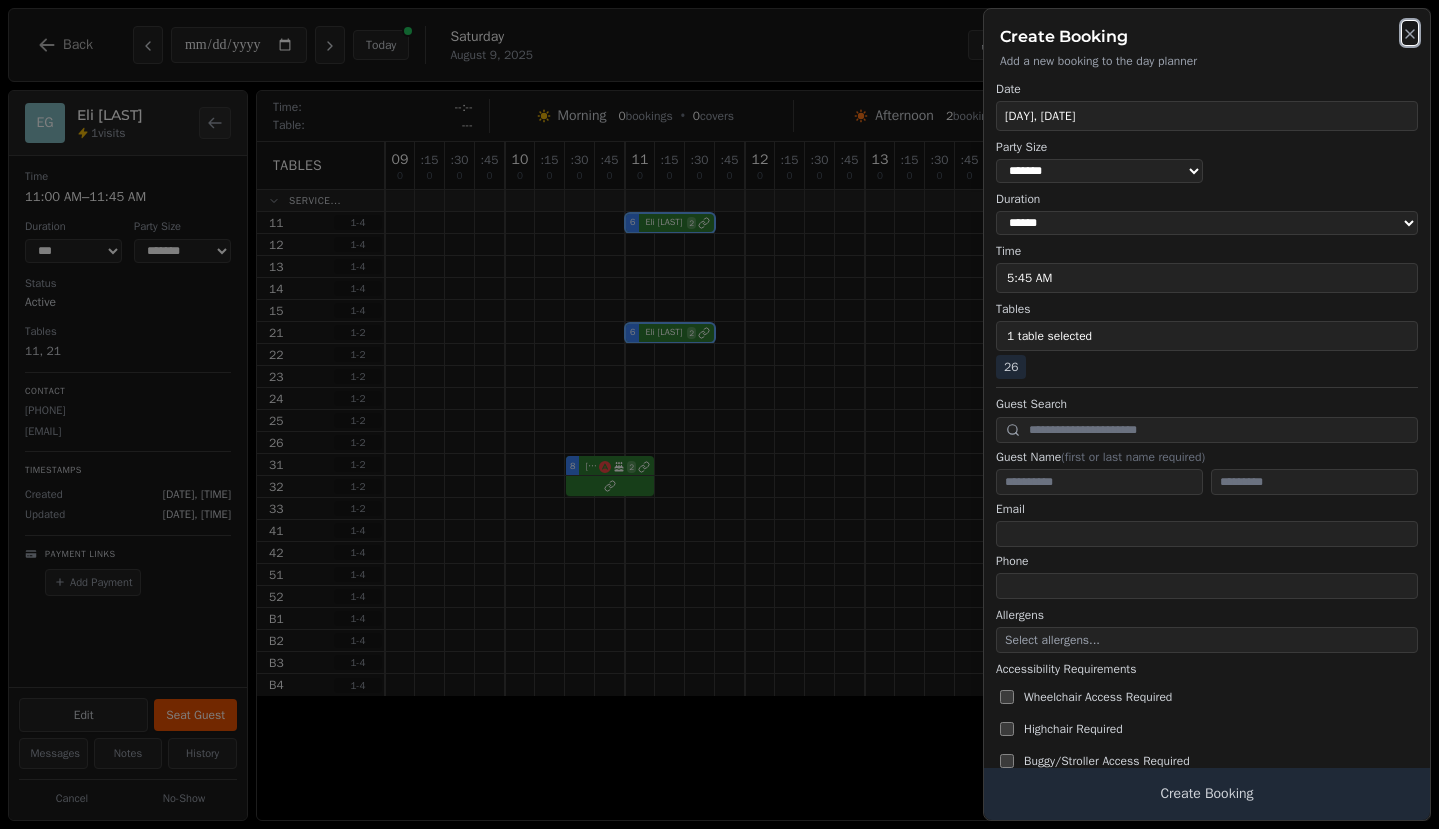 click 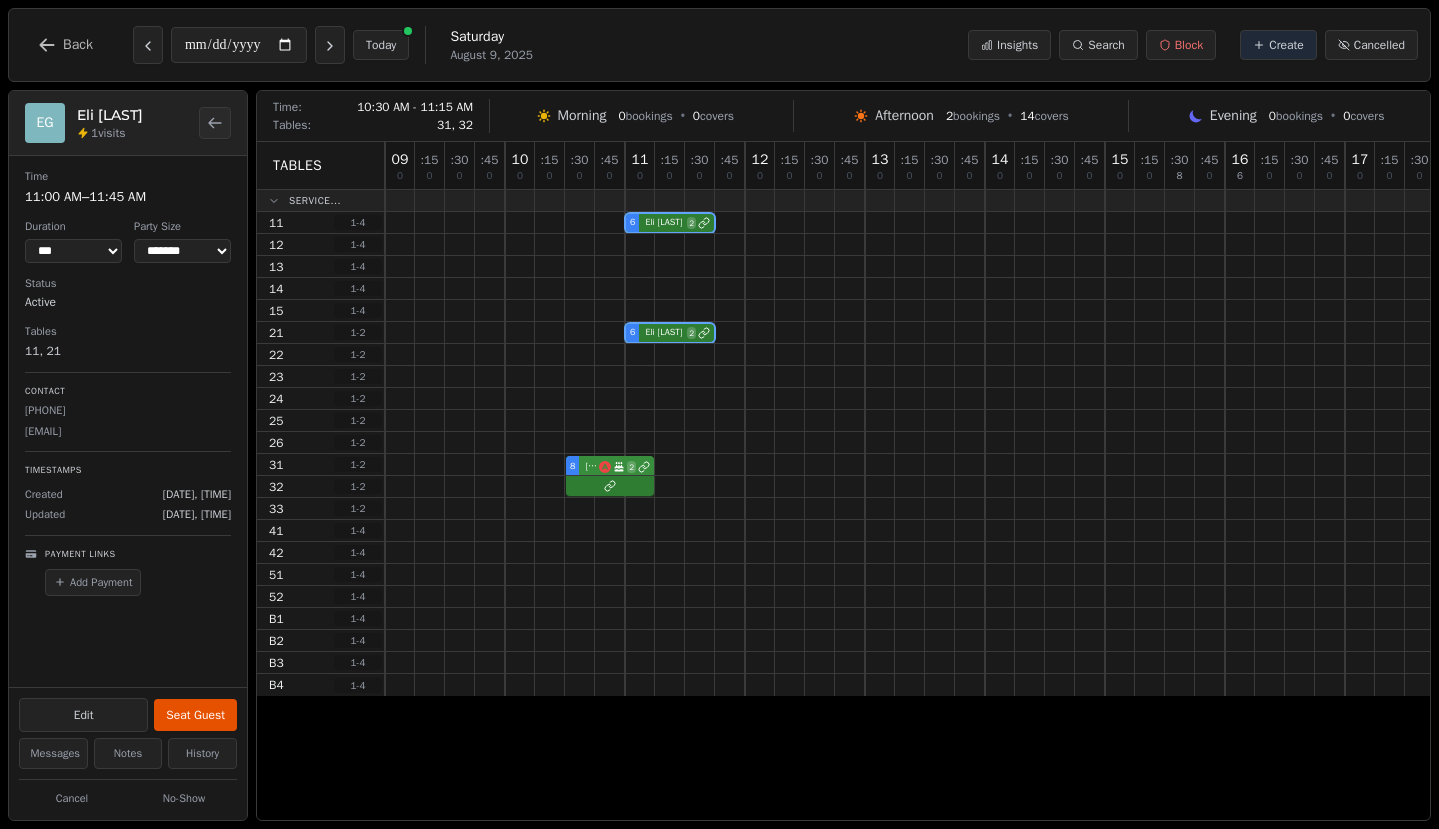 click on "[NUMBER] [FIRST] [LAST] Birthday celebration [NUMBER]" at bounding box center [1225, 465] 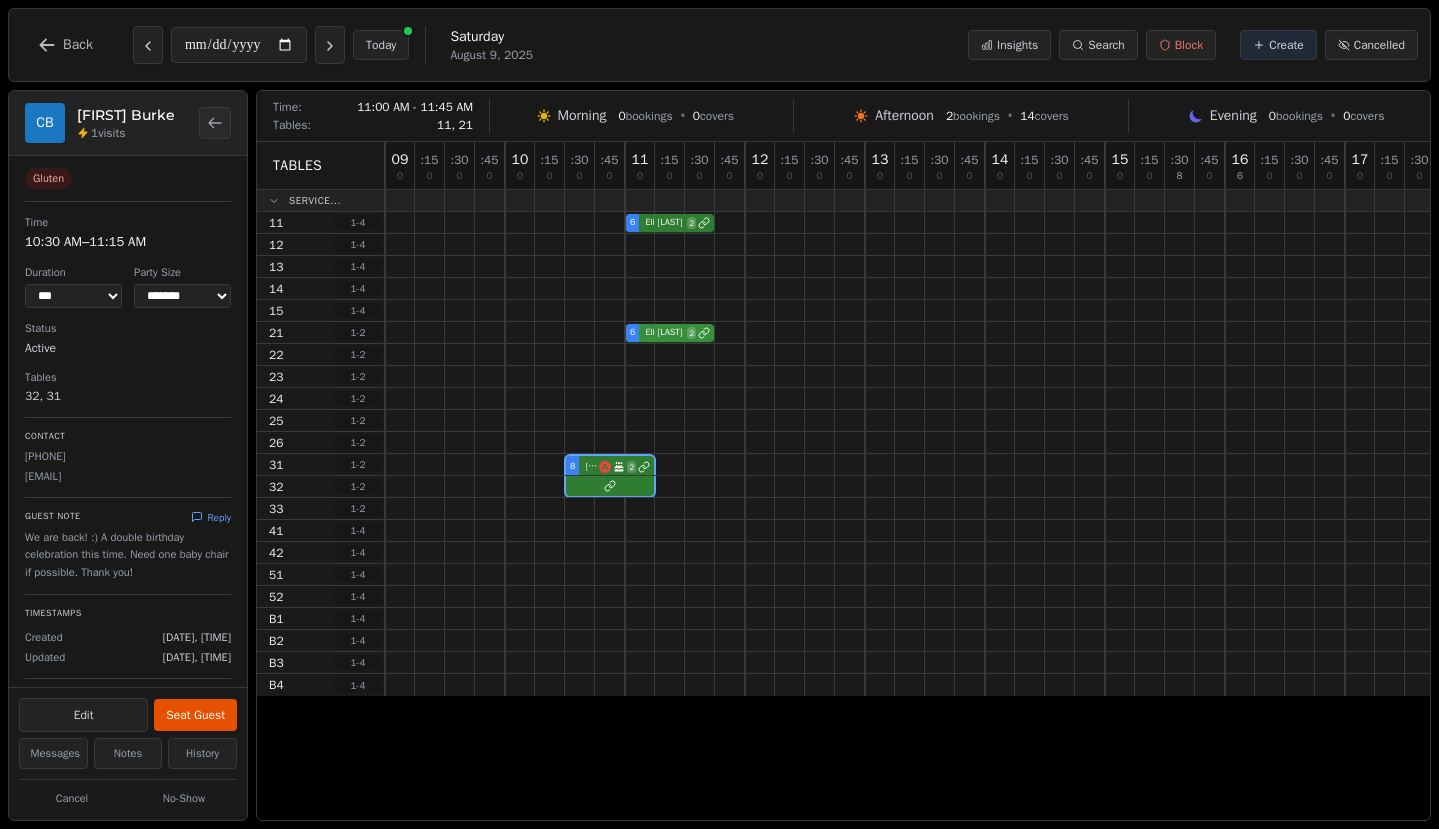 click on "[NUMBER] [FIRST] [LAST] [NUMBER]" at bounding box center (1225, 333) 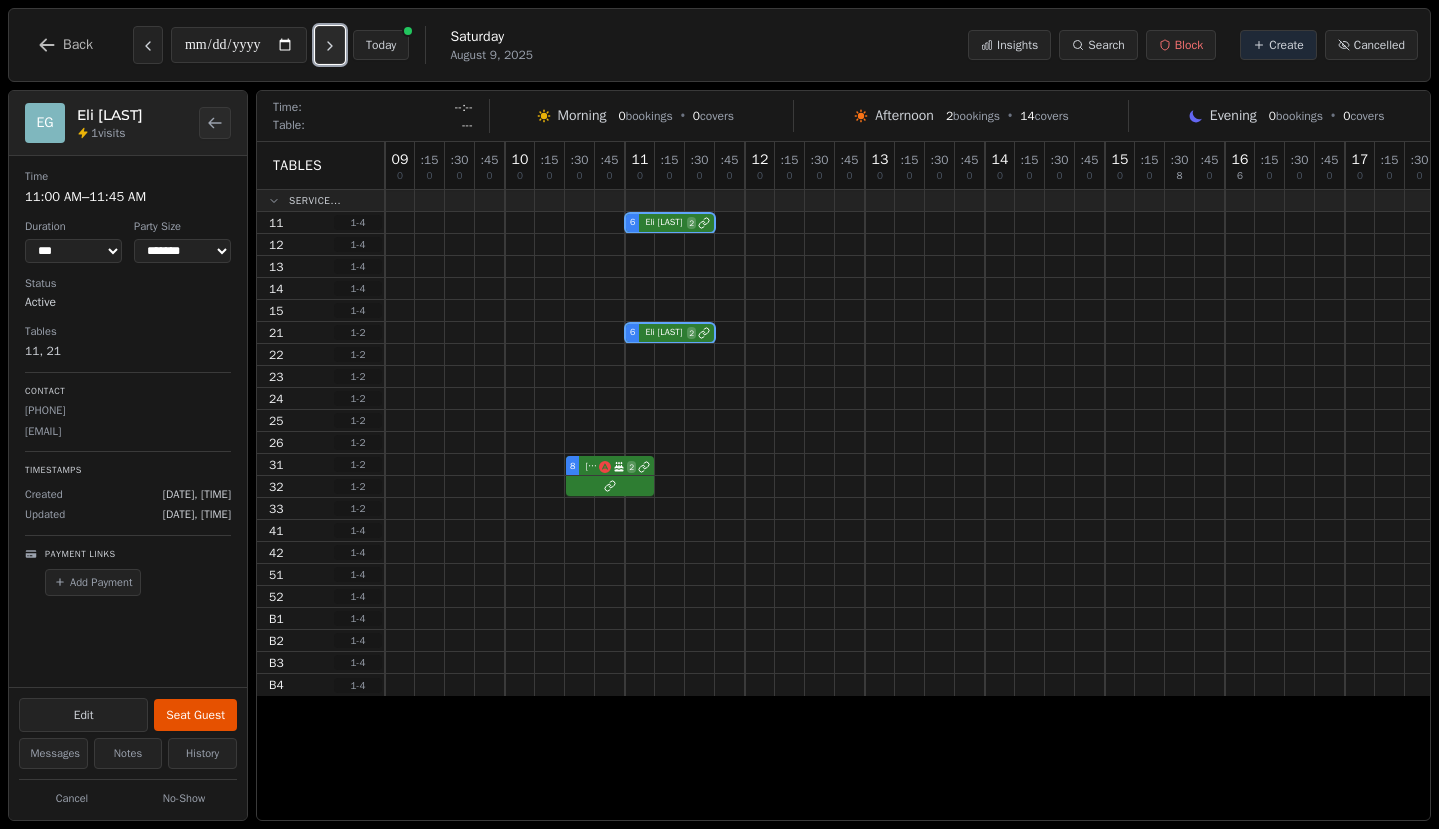 click at bounding box center (330, 45) 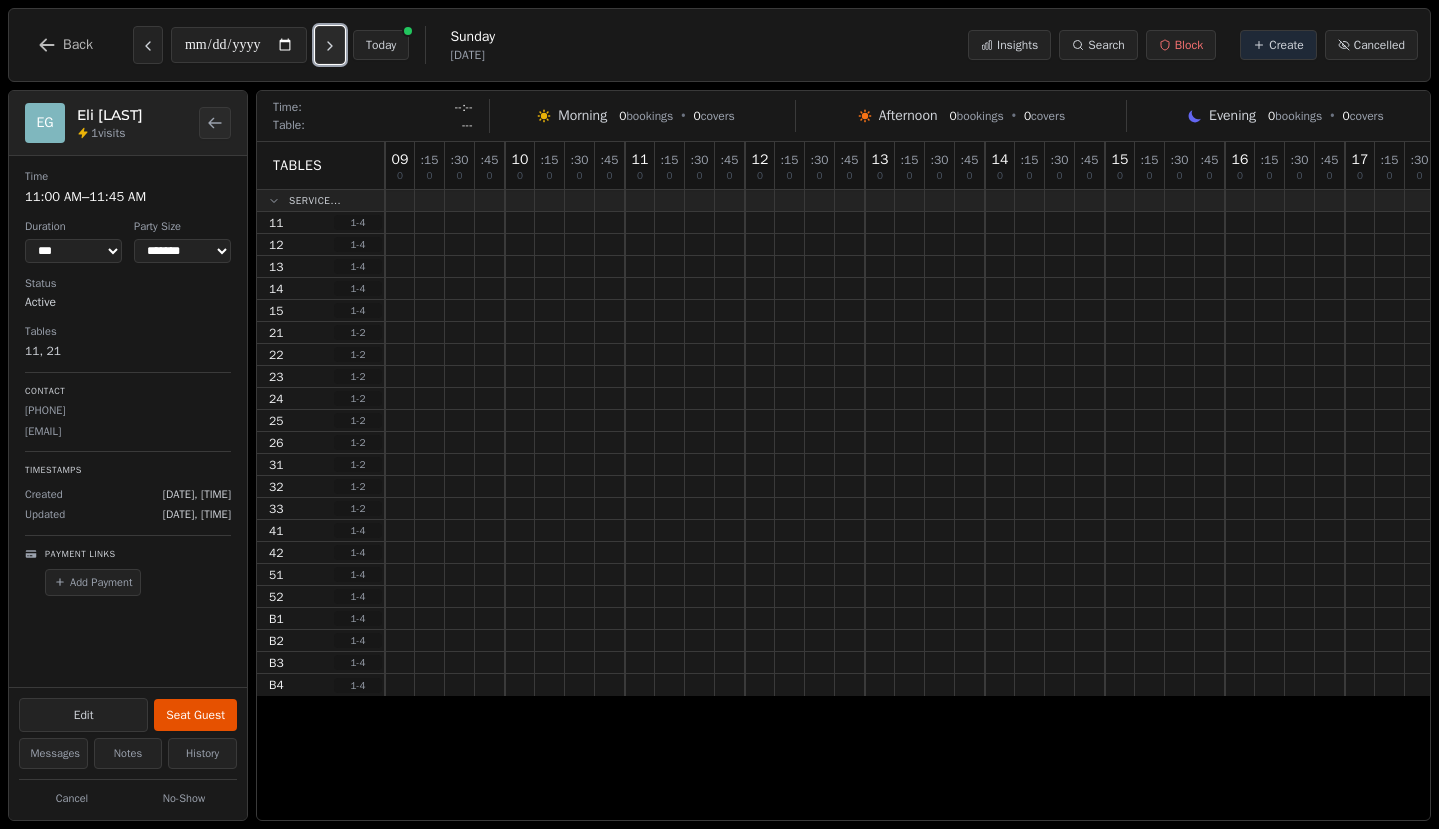 click at bounding box center (330, 45) 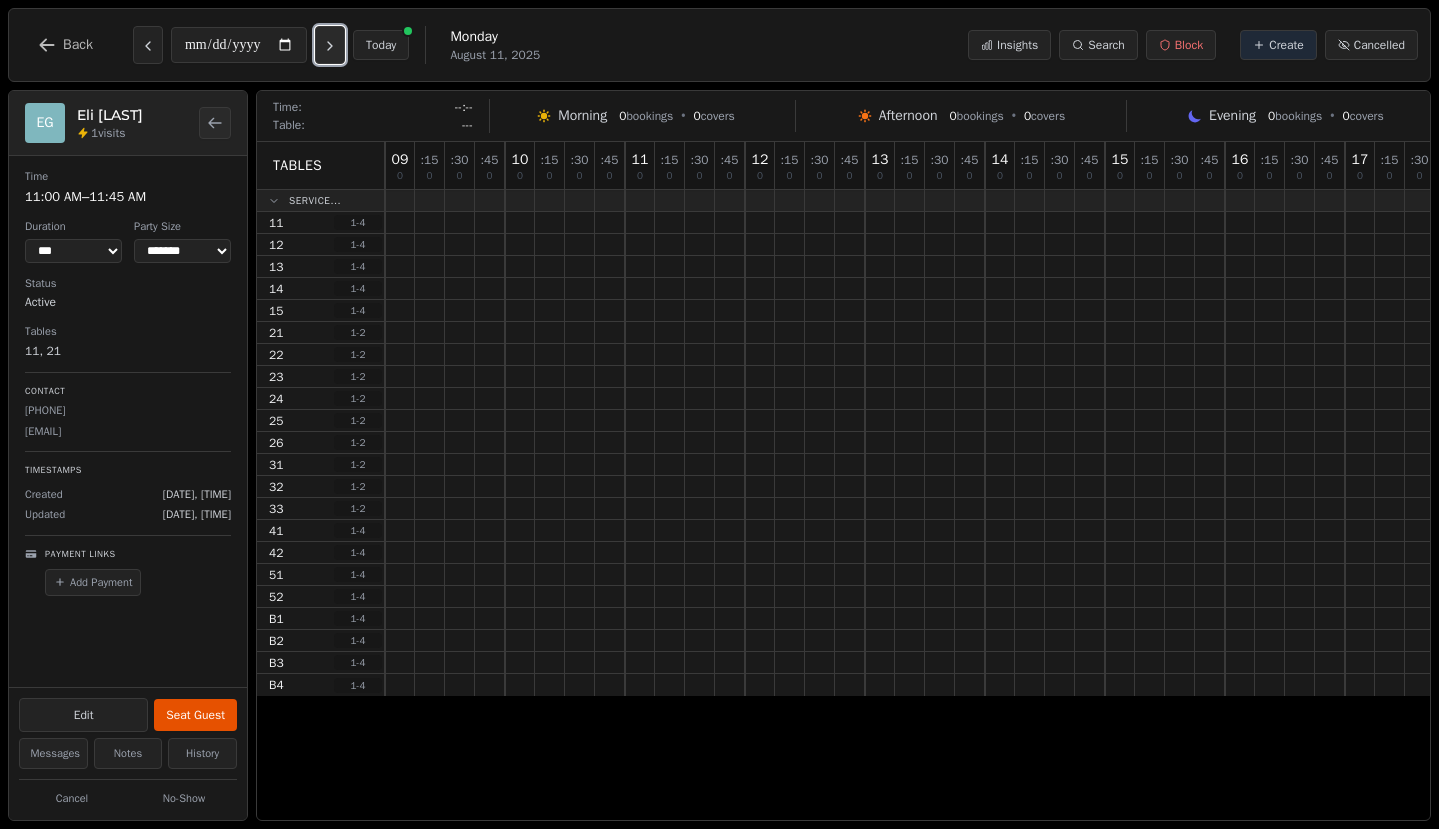 click at bounding box center [330, 45] 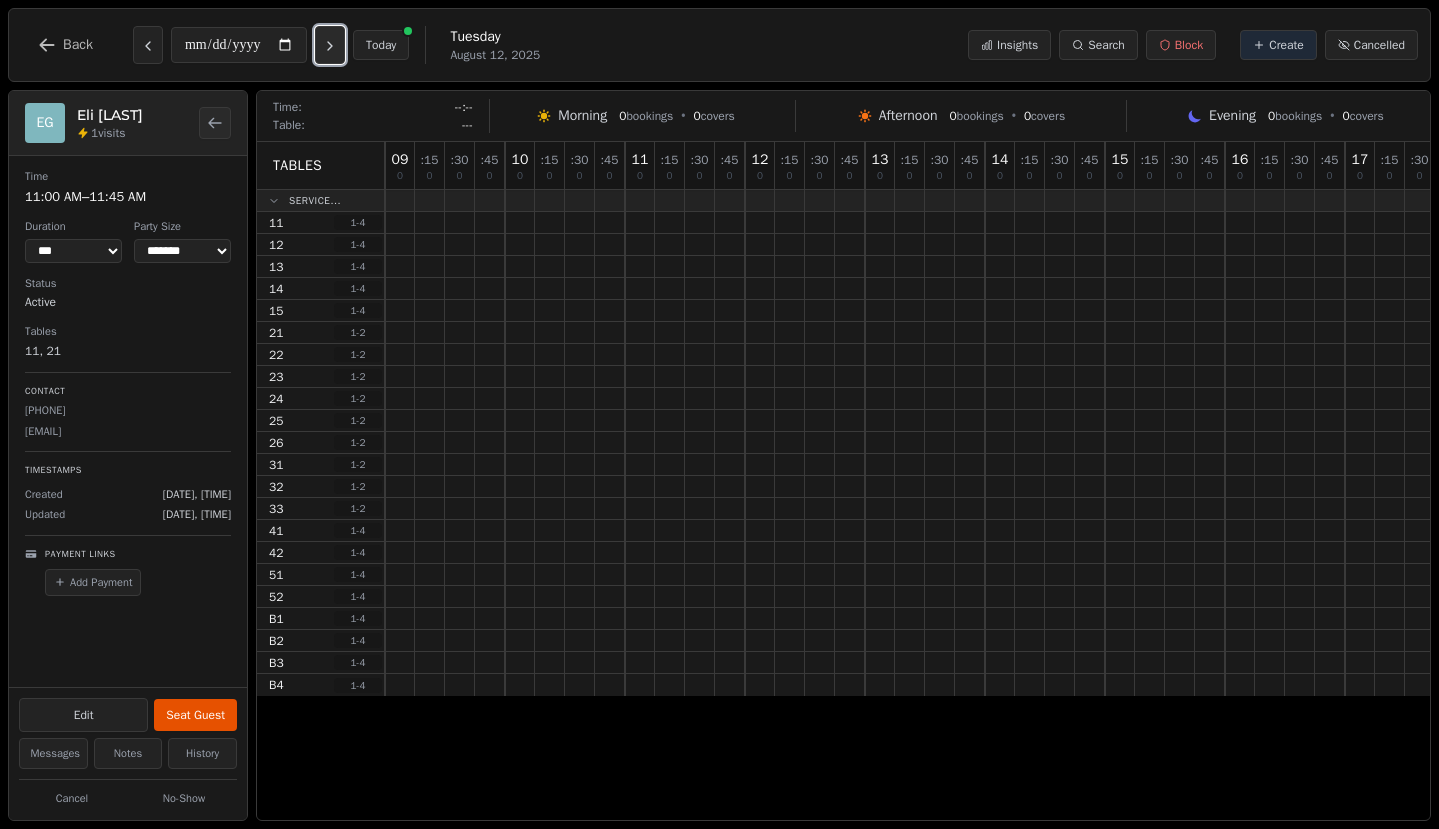 click at bounding box center (330, 45) 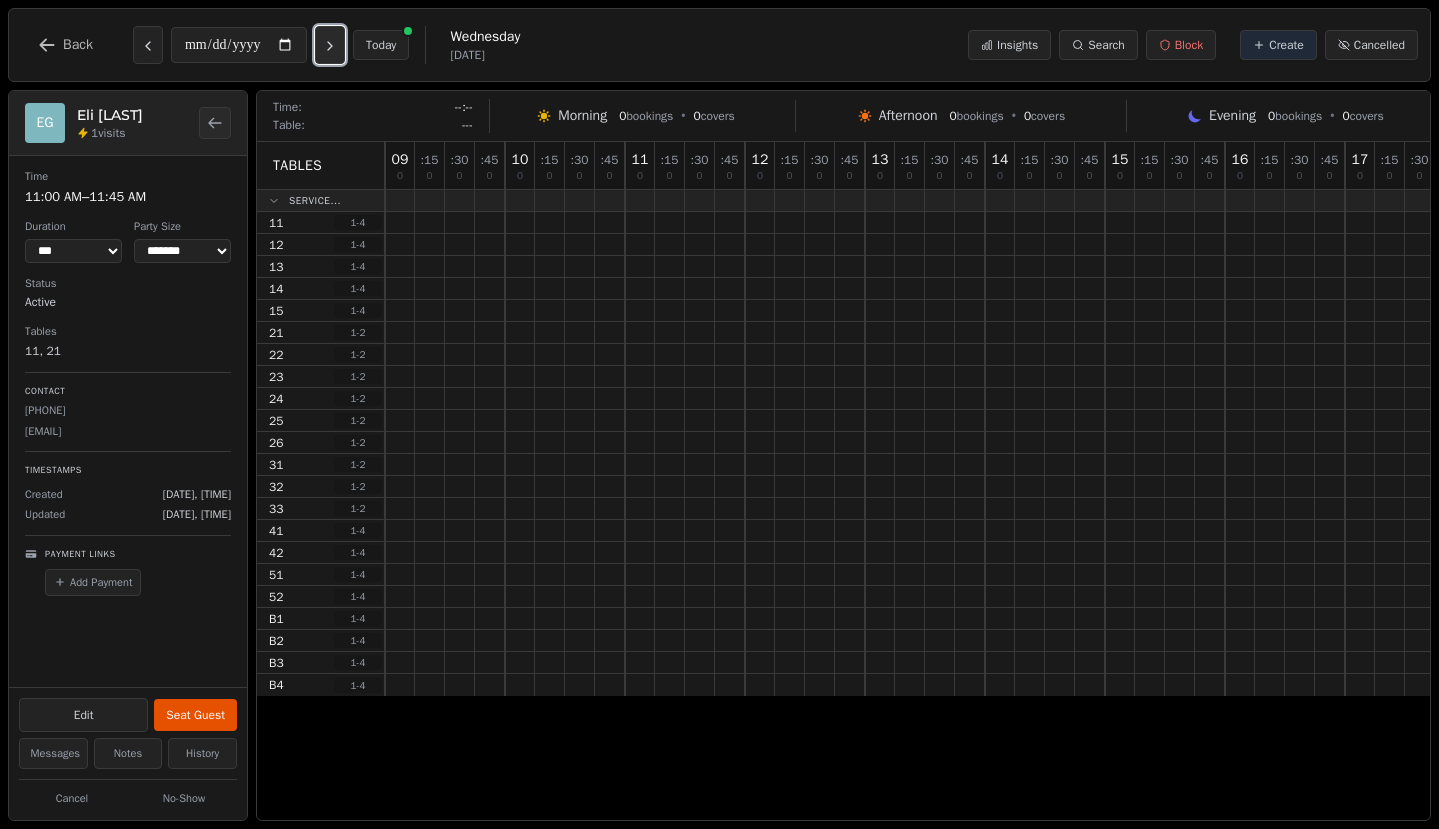 click at bounding box center [330, 45] 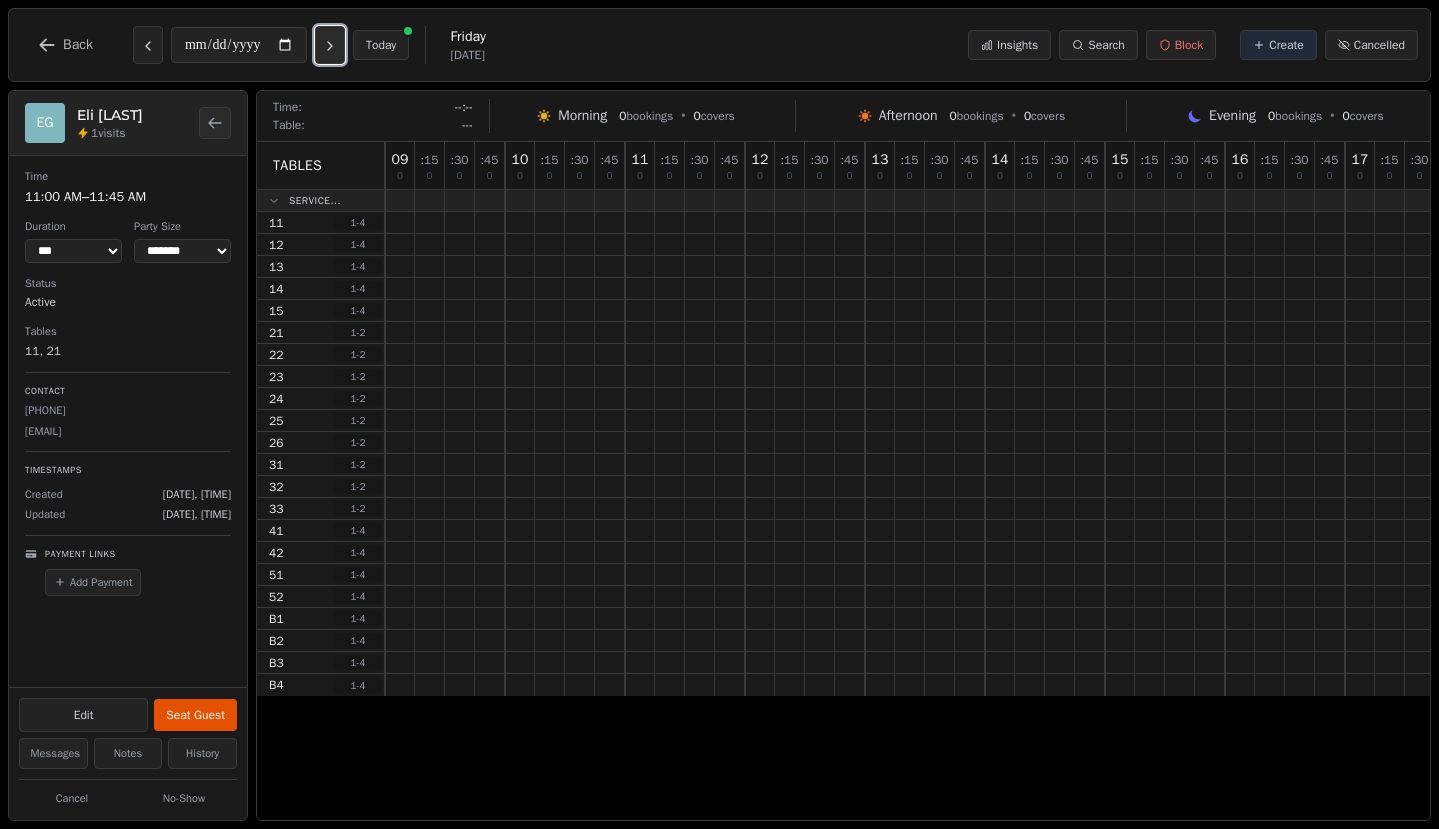 click at bounding box center [330, 45] 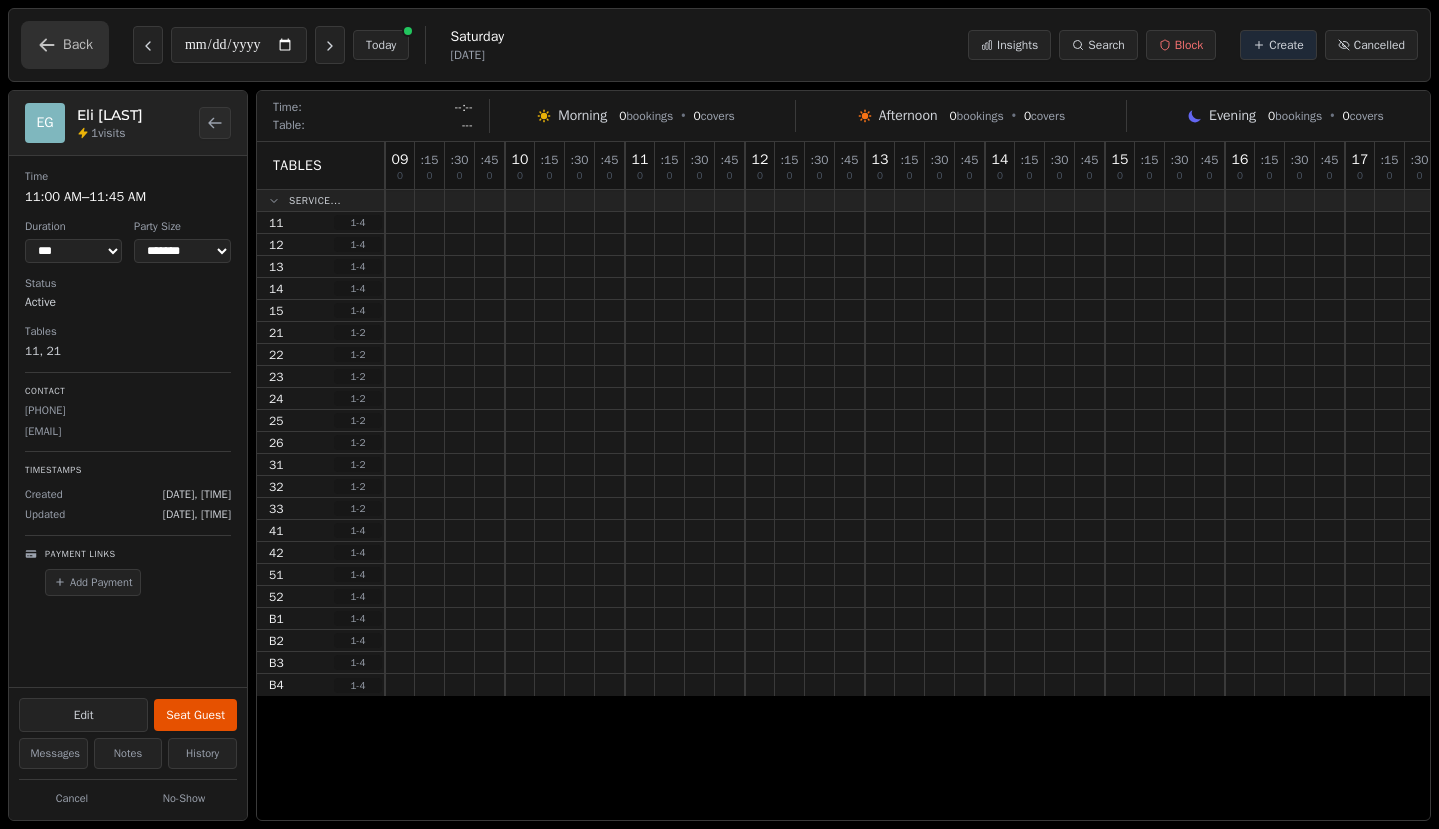 click on "Back" at bounding box center (78, 45) 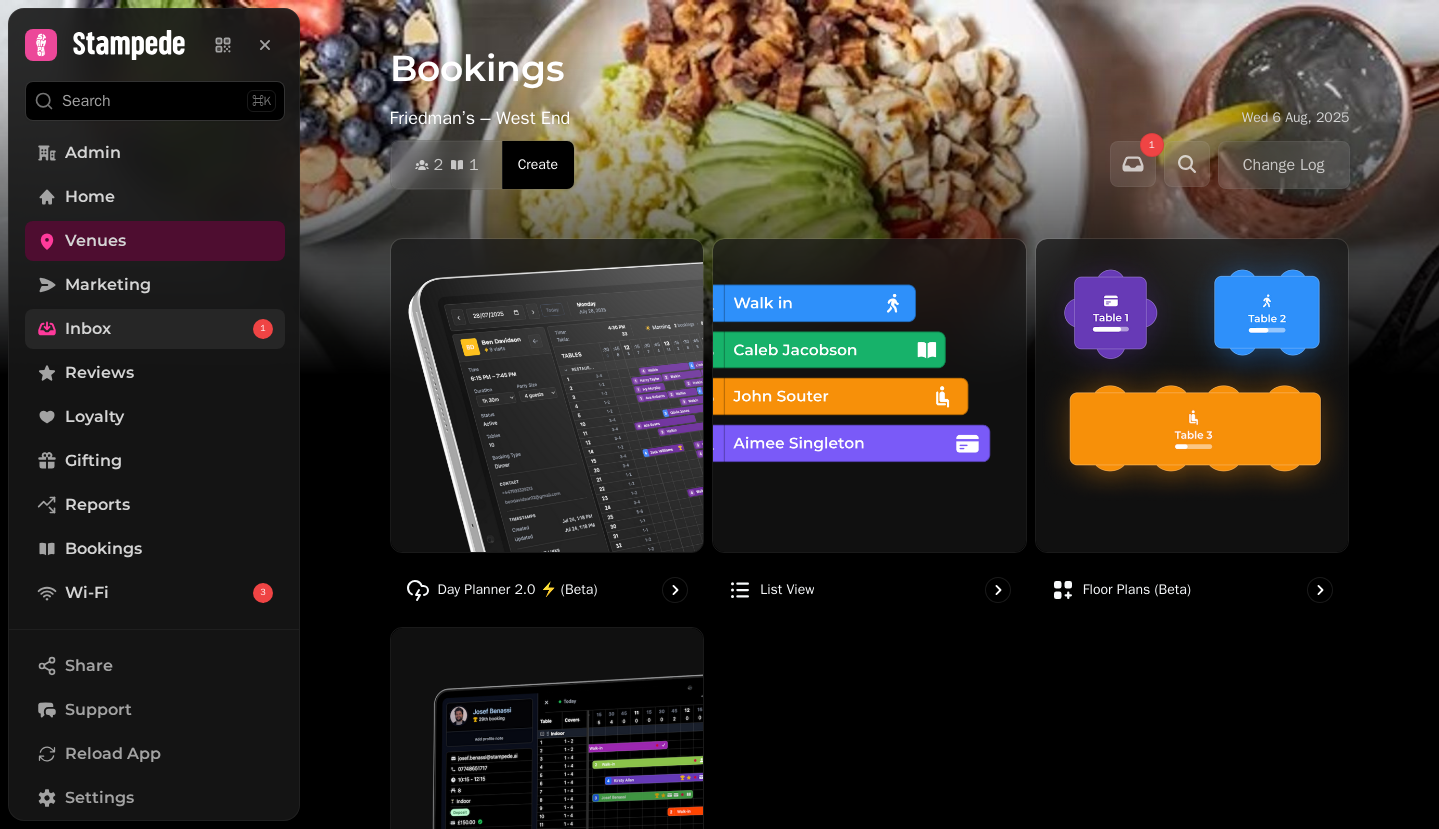 click on "Inbox 1" at bounding box center (155, 329) 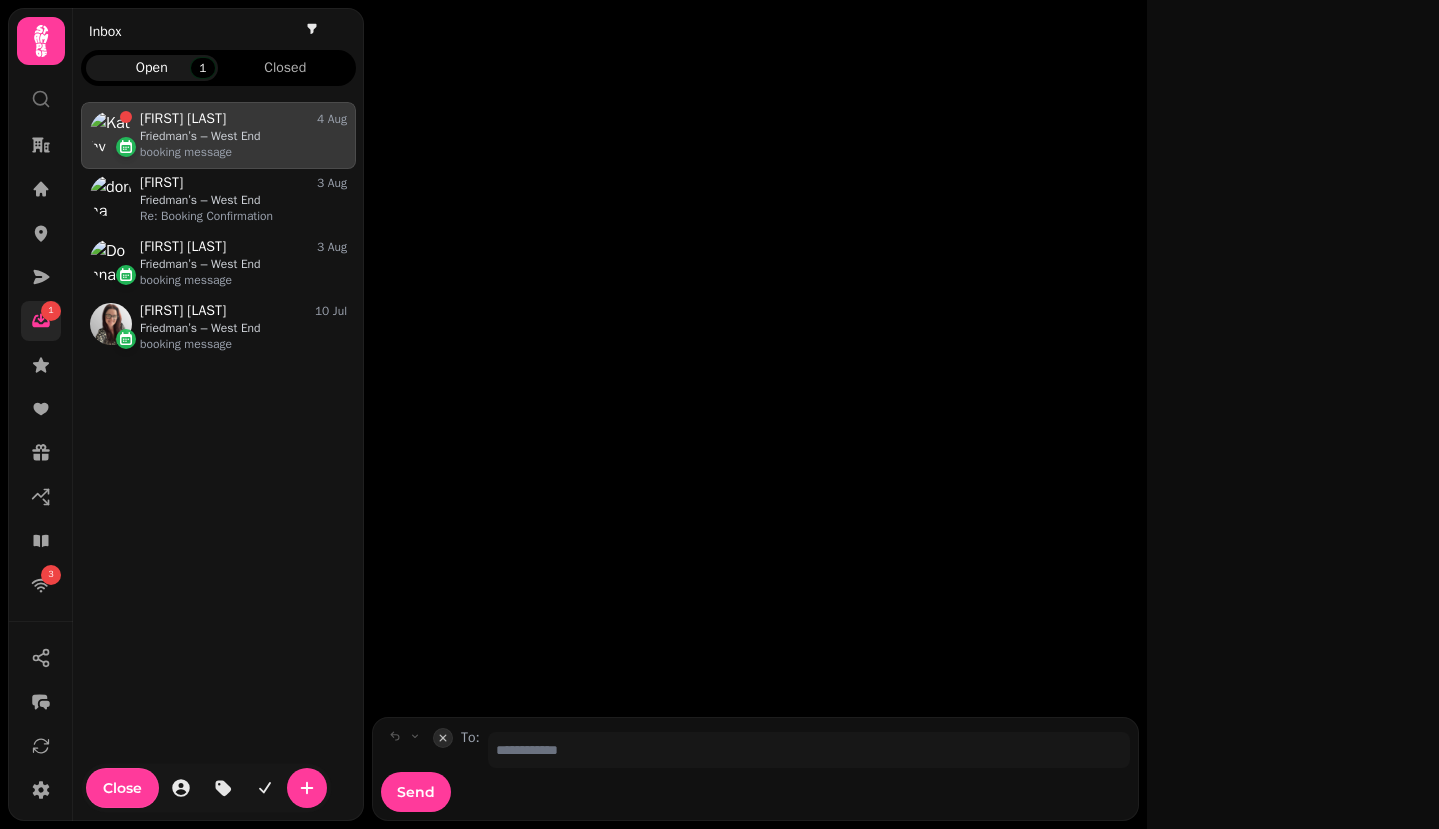 scroll, scrollTop: 1, scrollLeft: 1, axis: both 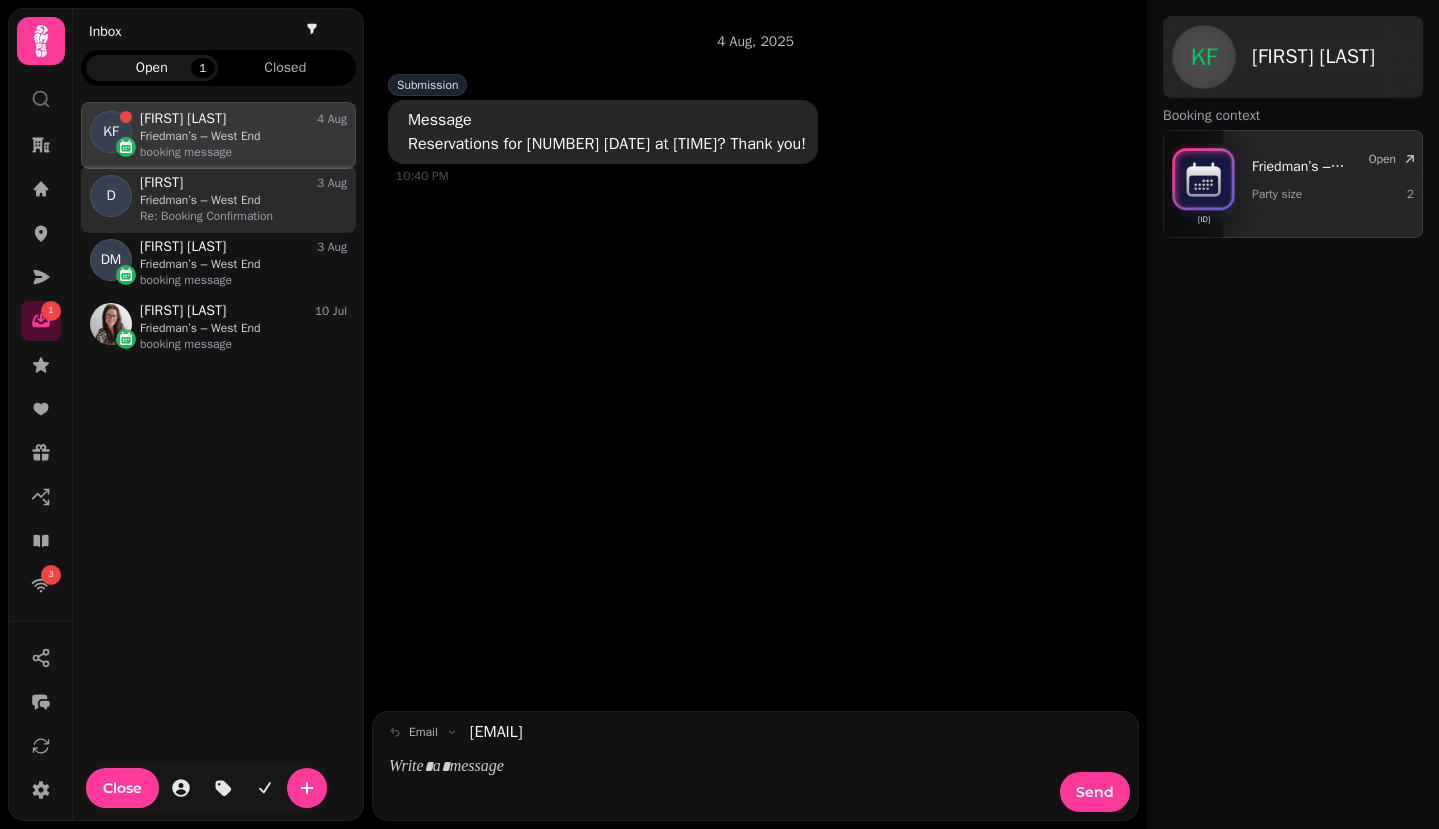 click on "[FIRST] [DATE]" at bounding box center (243, 183) 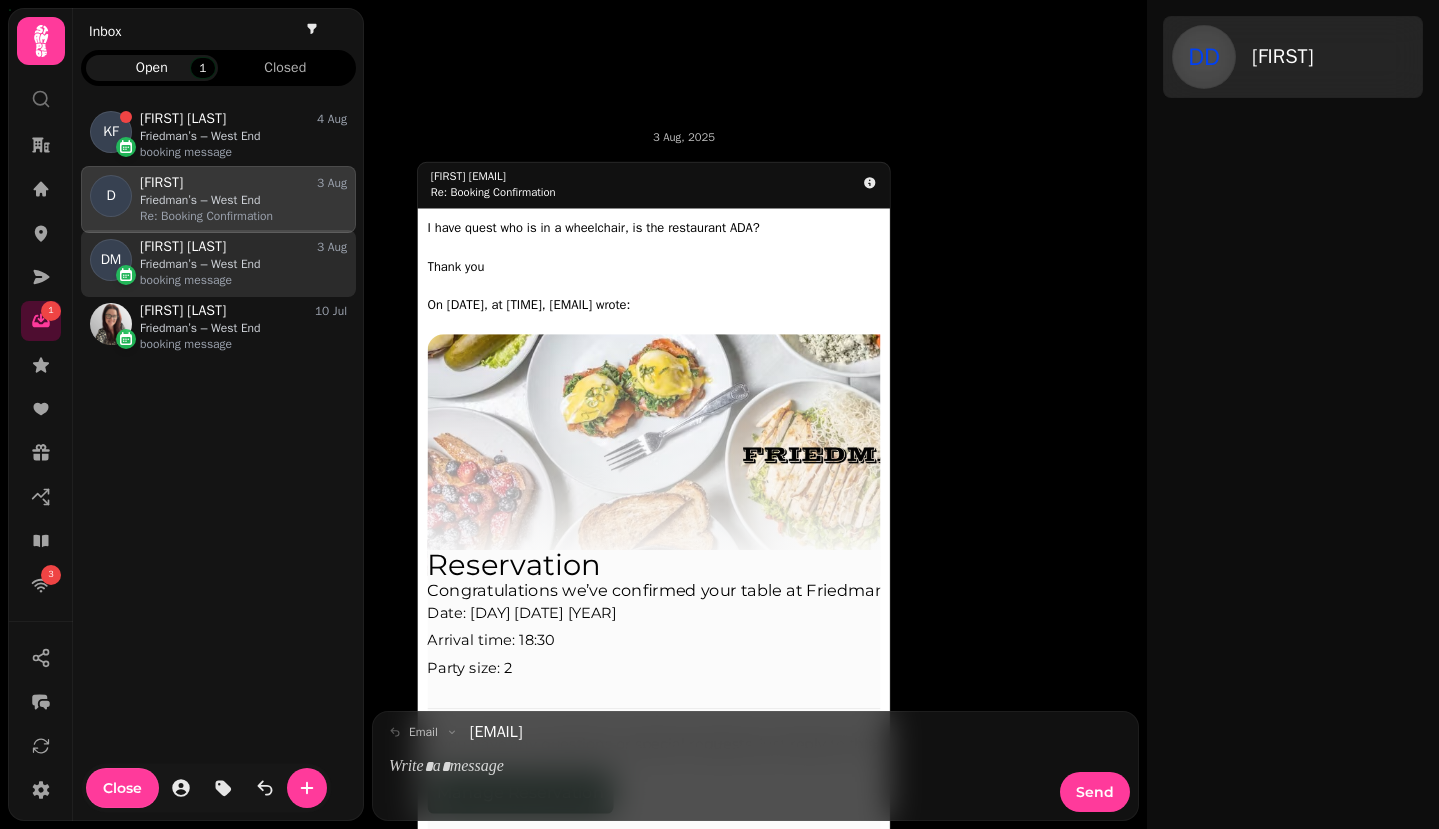 click on "[FIRST] [LAST]" at bounding box center (183, 247) 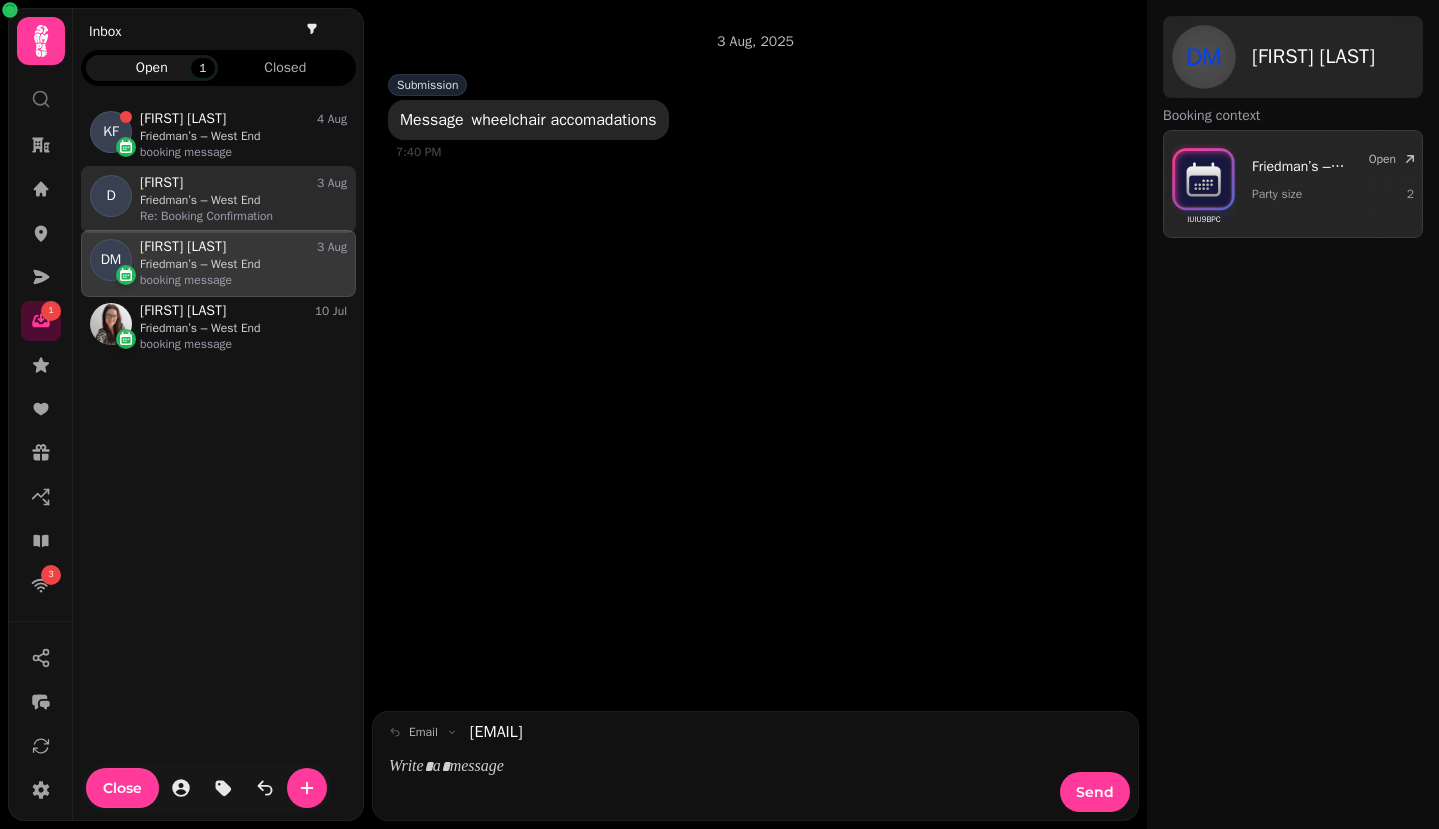 click on "Friedman’s – West End" at bounding box center (243, 200) 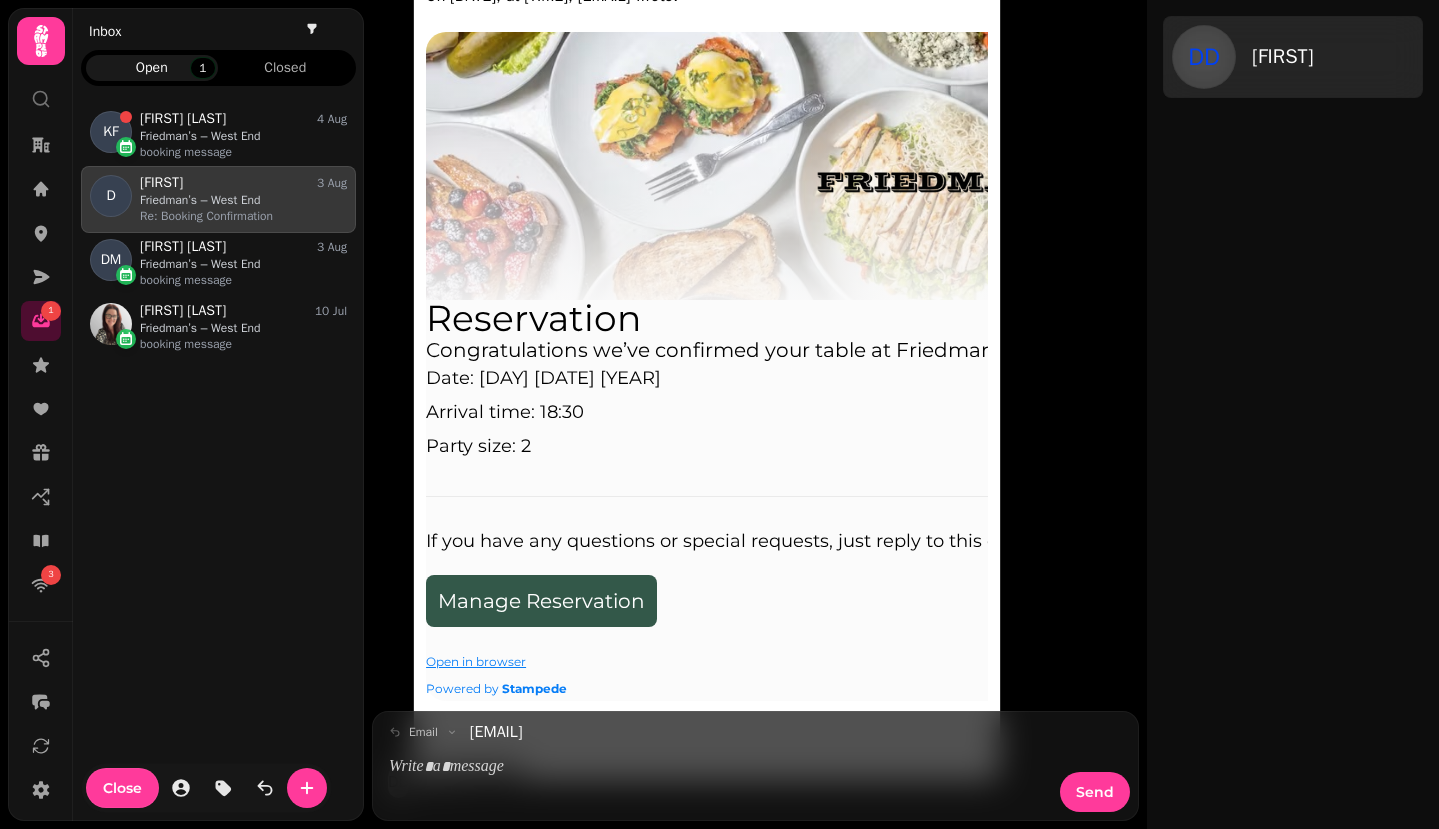scroll, scrollTop: 0, scrollLeft: 0, axis: both 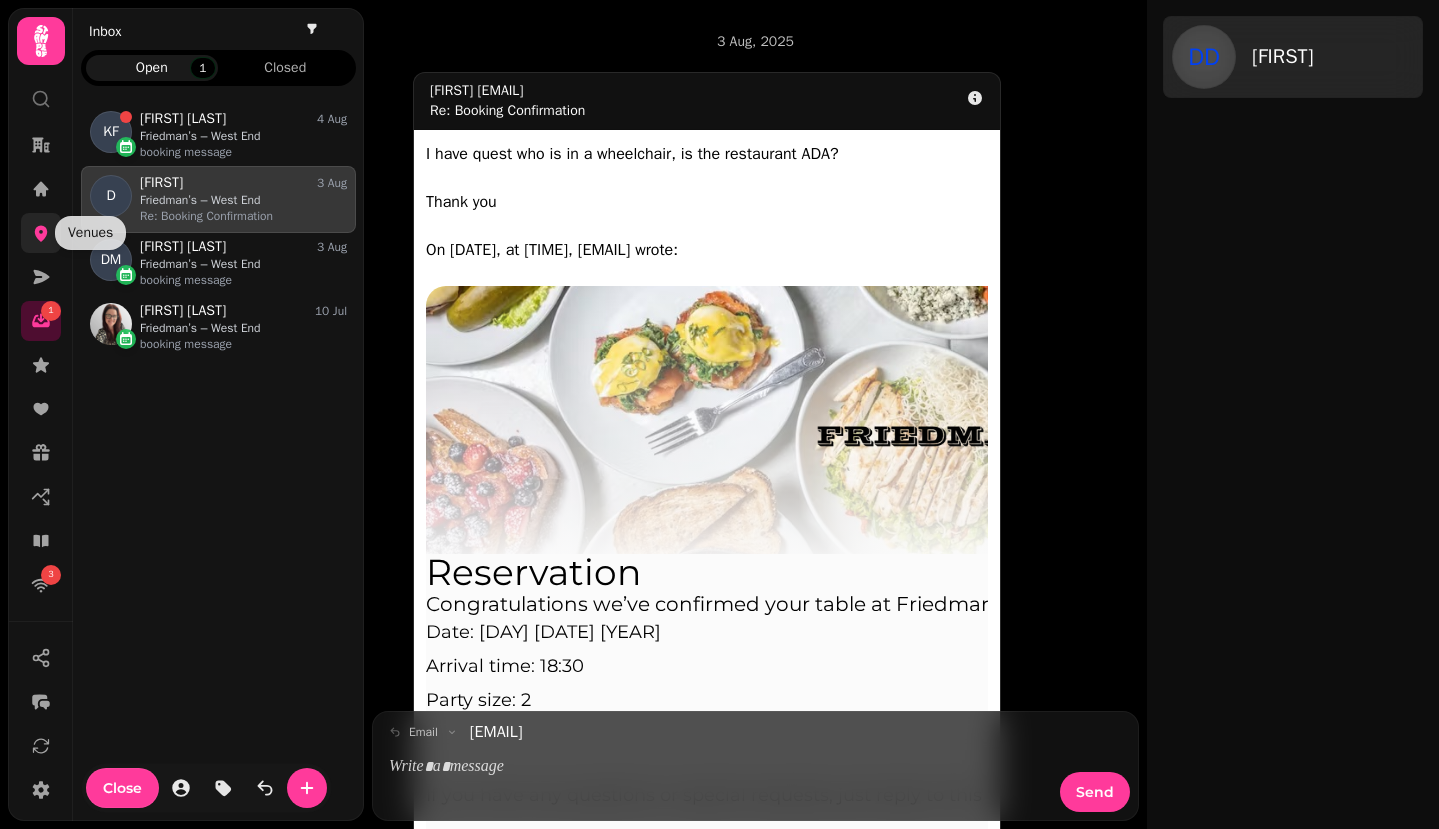 click 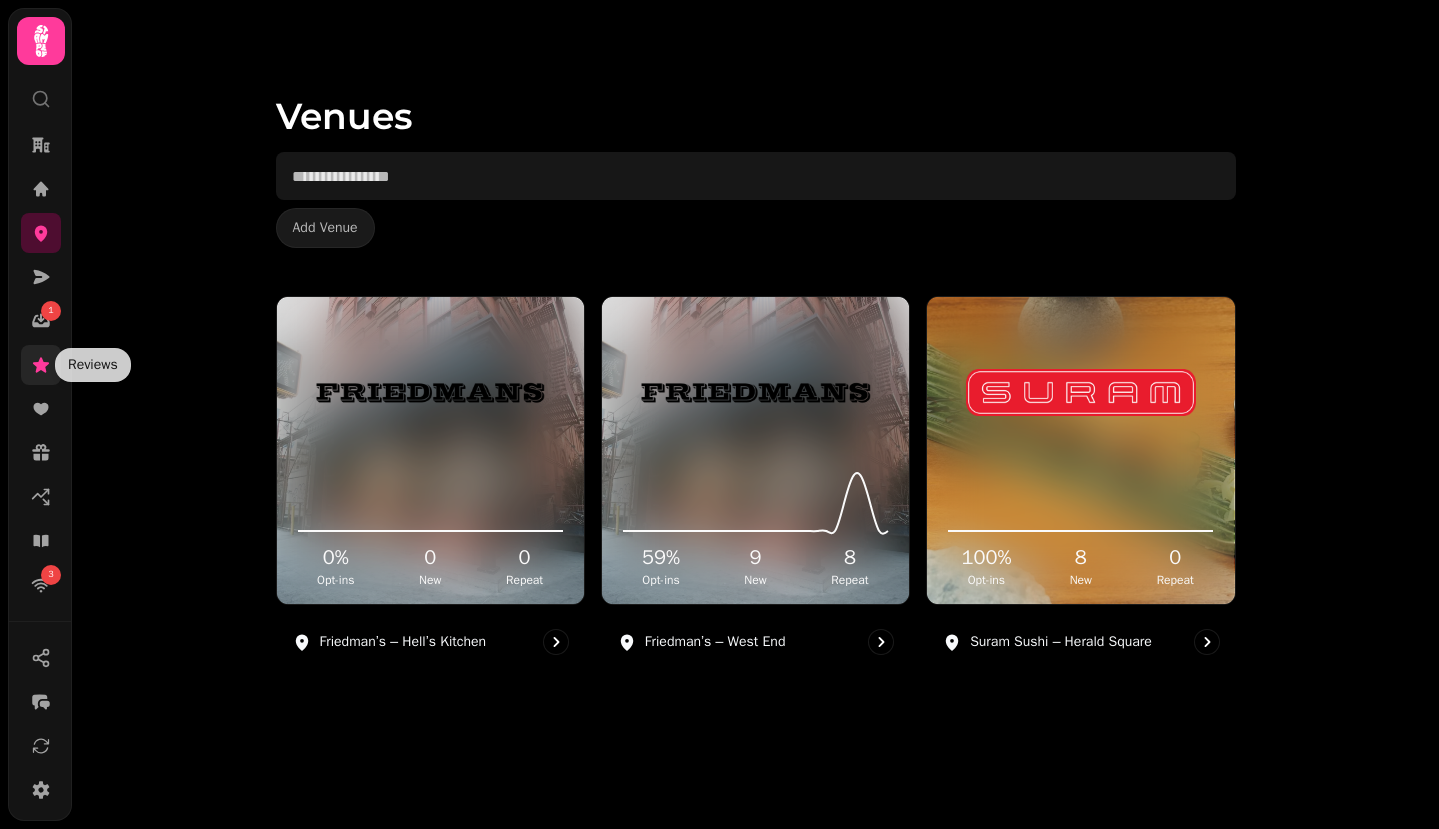 click 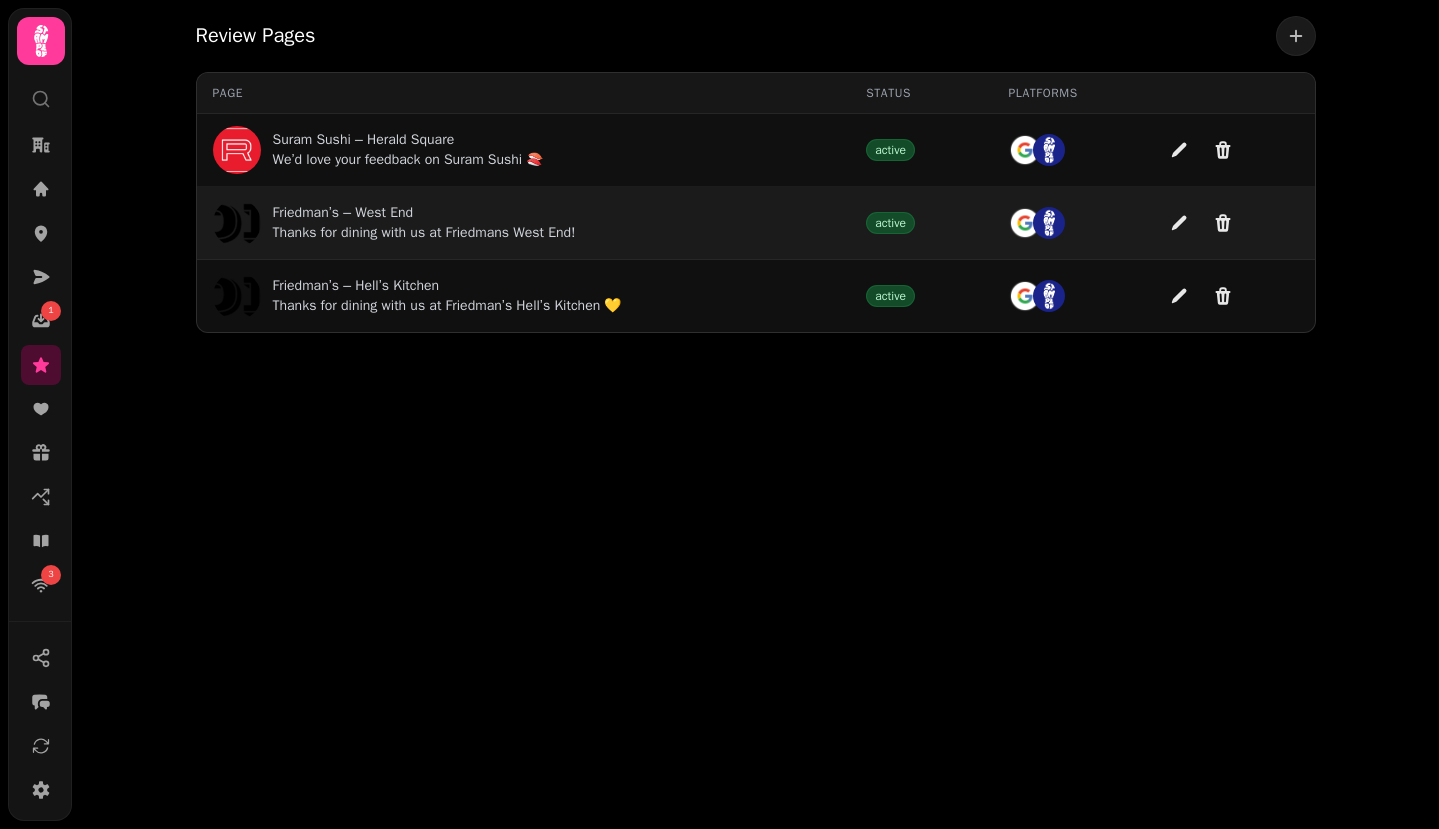 click on "Friedman’s – West End" at bounding box center (424, 213) 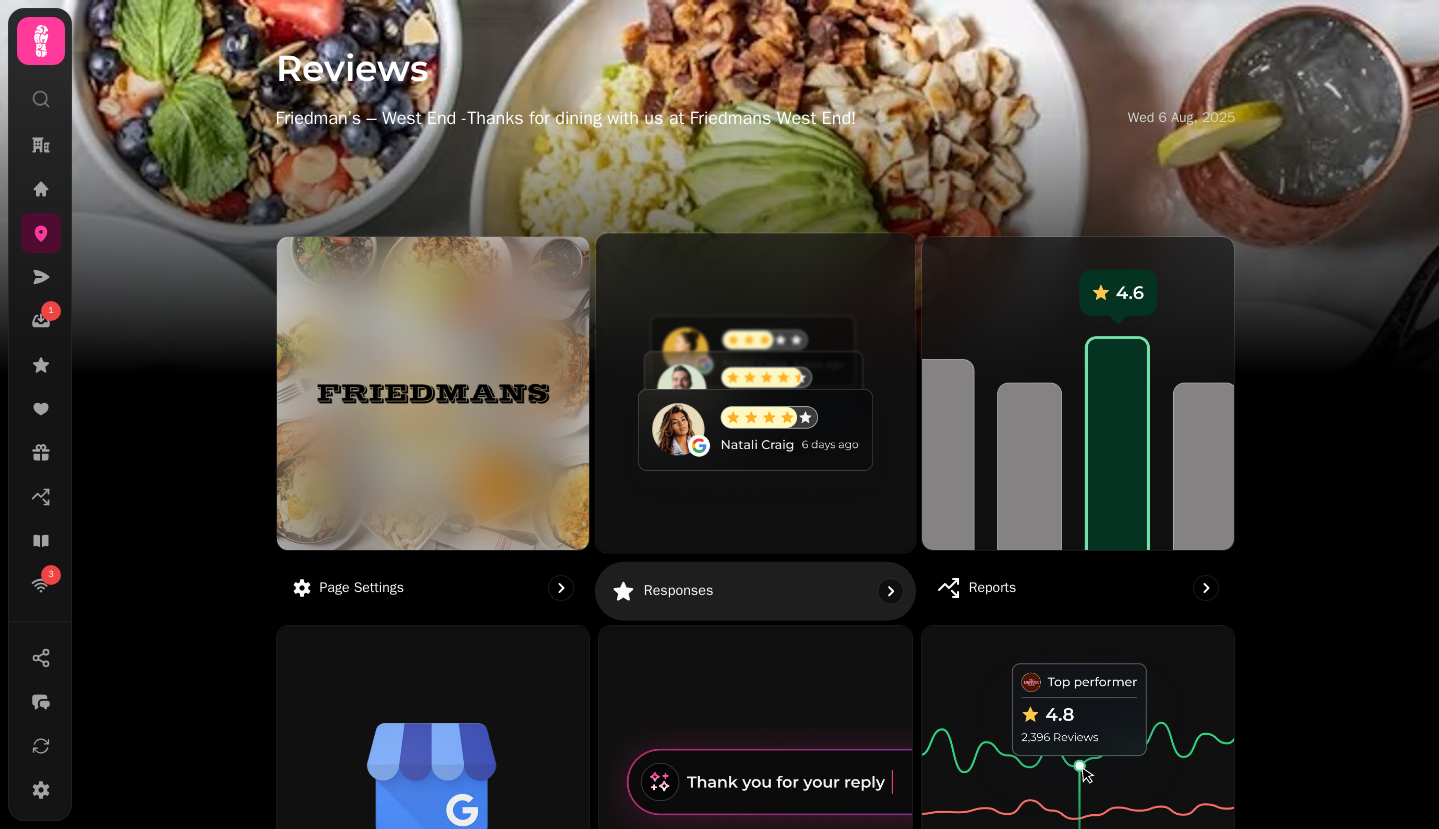 click at bounding box center [755, 392] 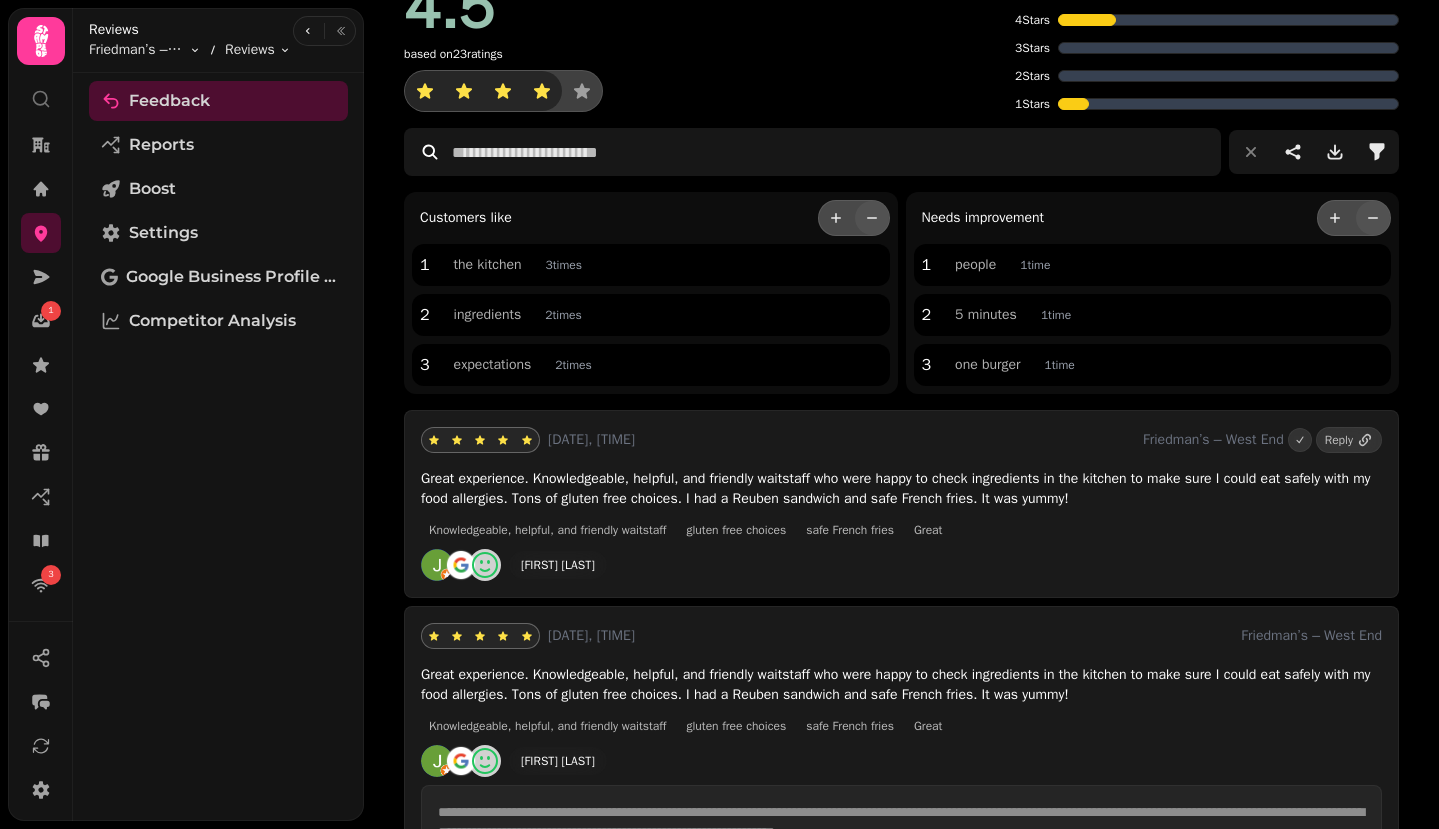 scroll, scrollTop: 0, scrollLeft: 0, axis: both 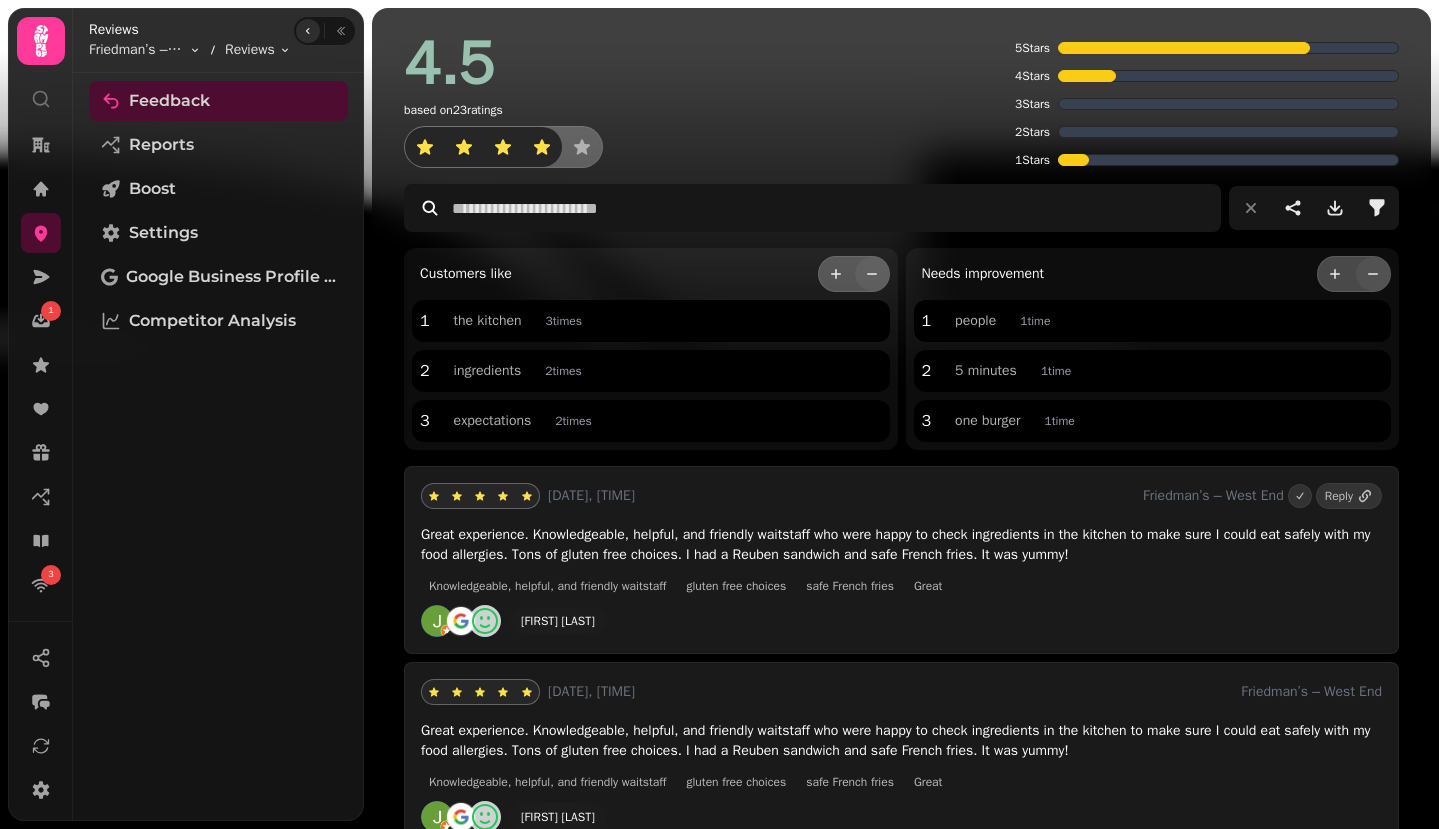 click 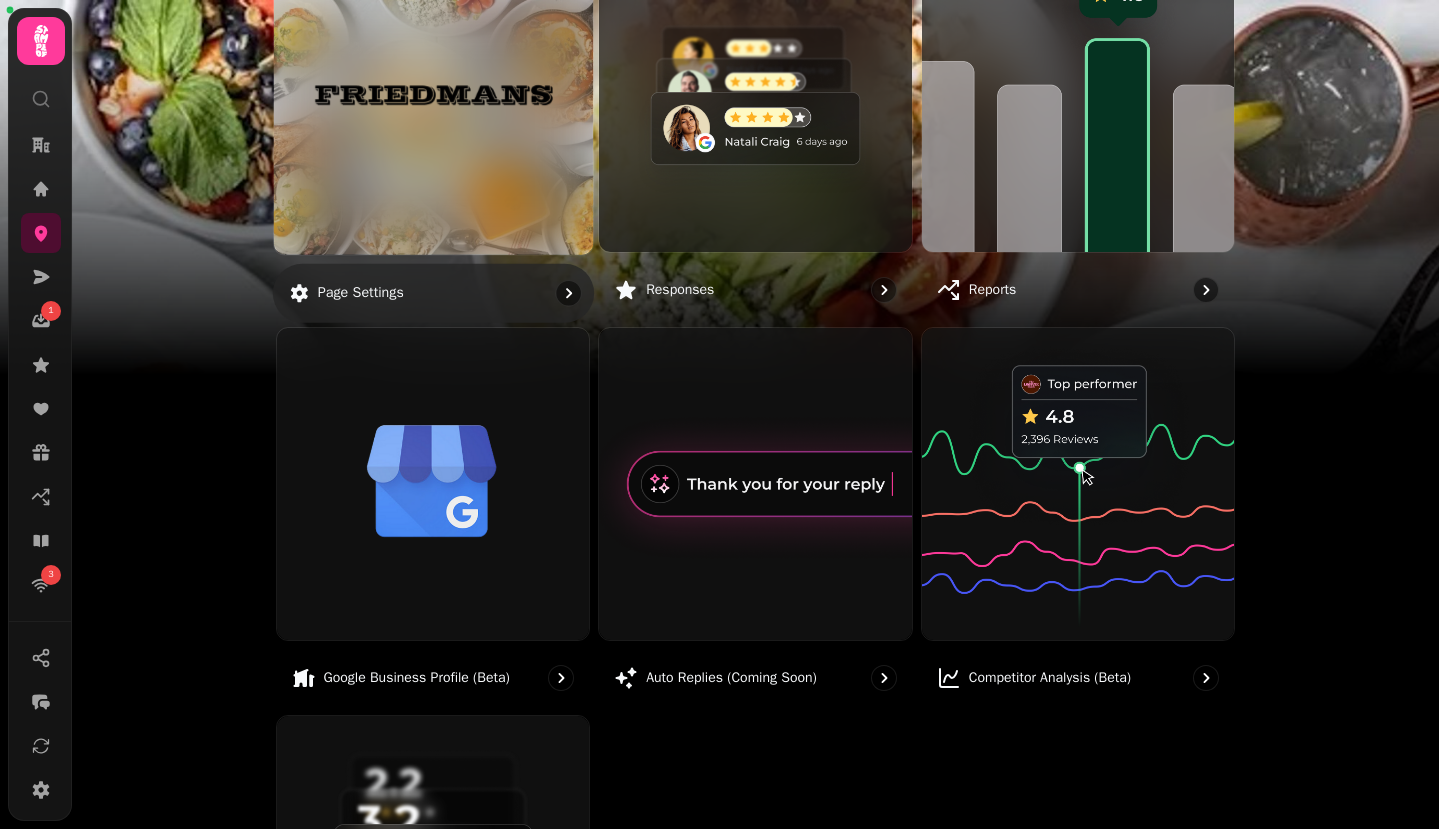 scroll, scrollTop: 459, scrollLeft: 0, axis: vertical 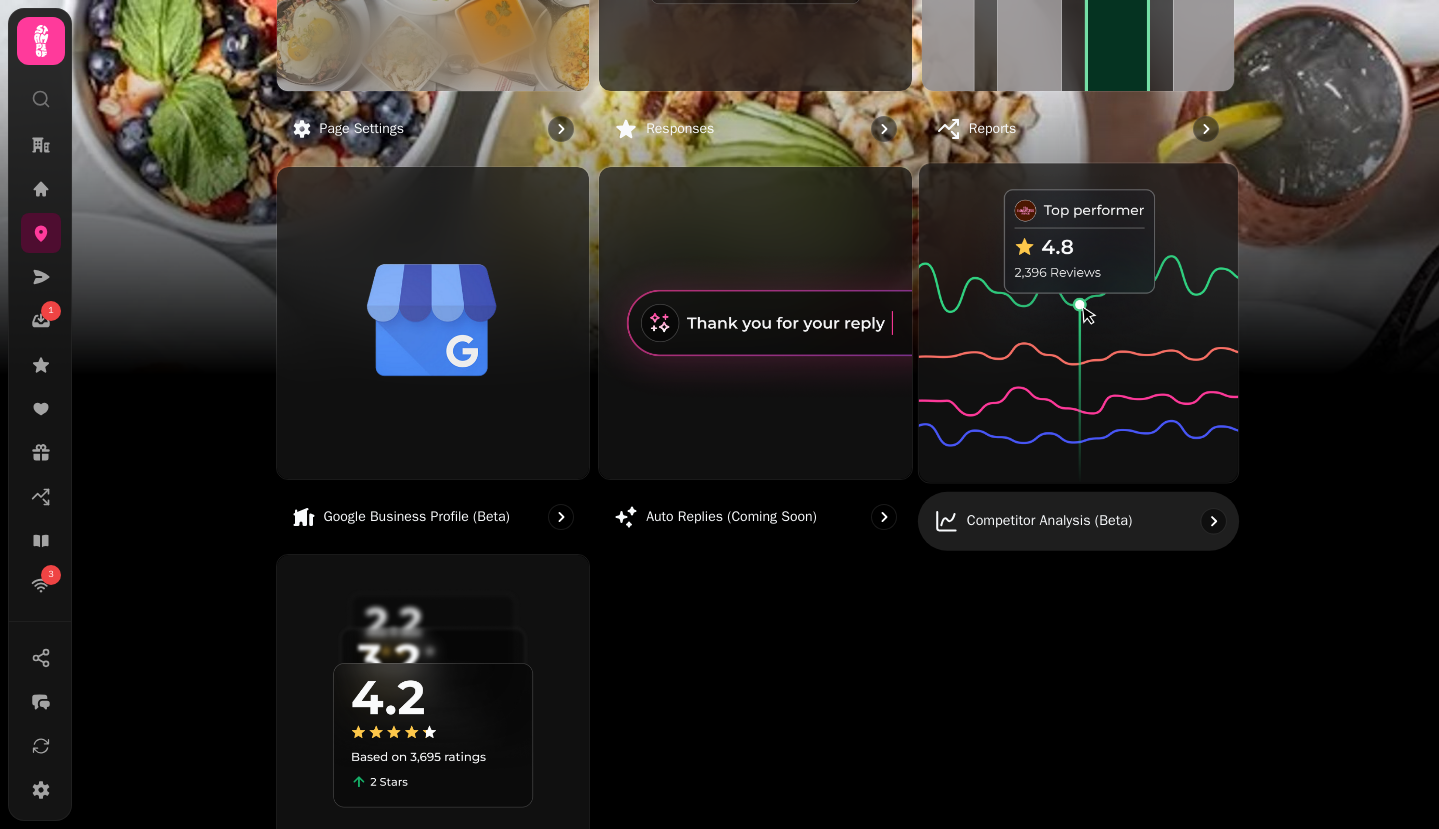 click at bounding box center [1078, 322] 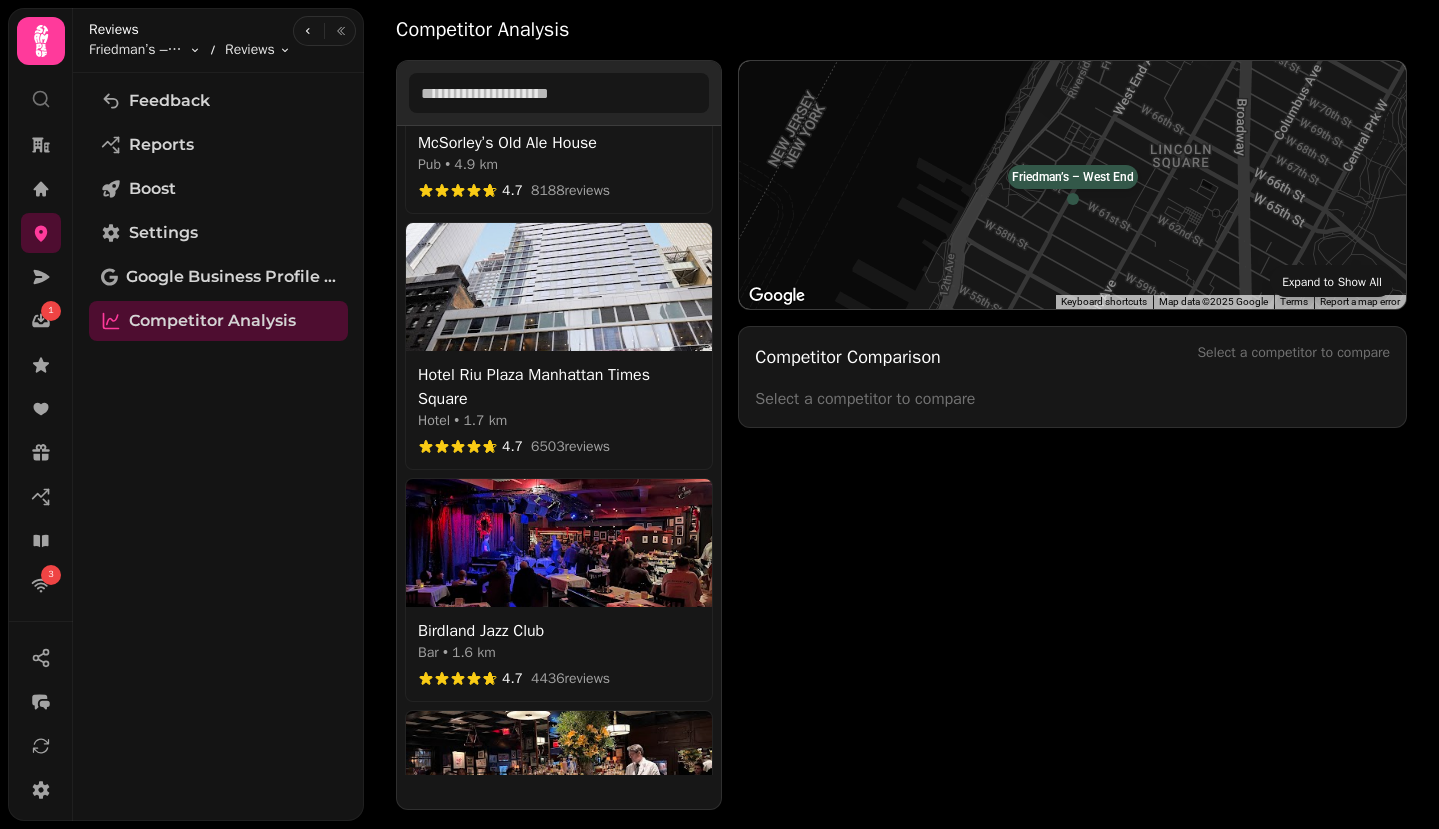 scroll, scrollTop: 0, scrollLeft: 0, axis: both 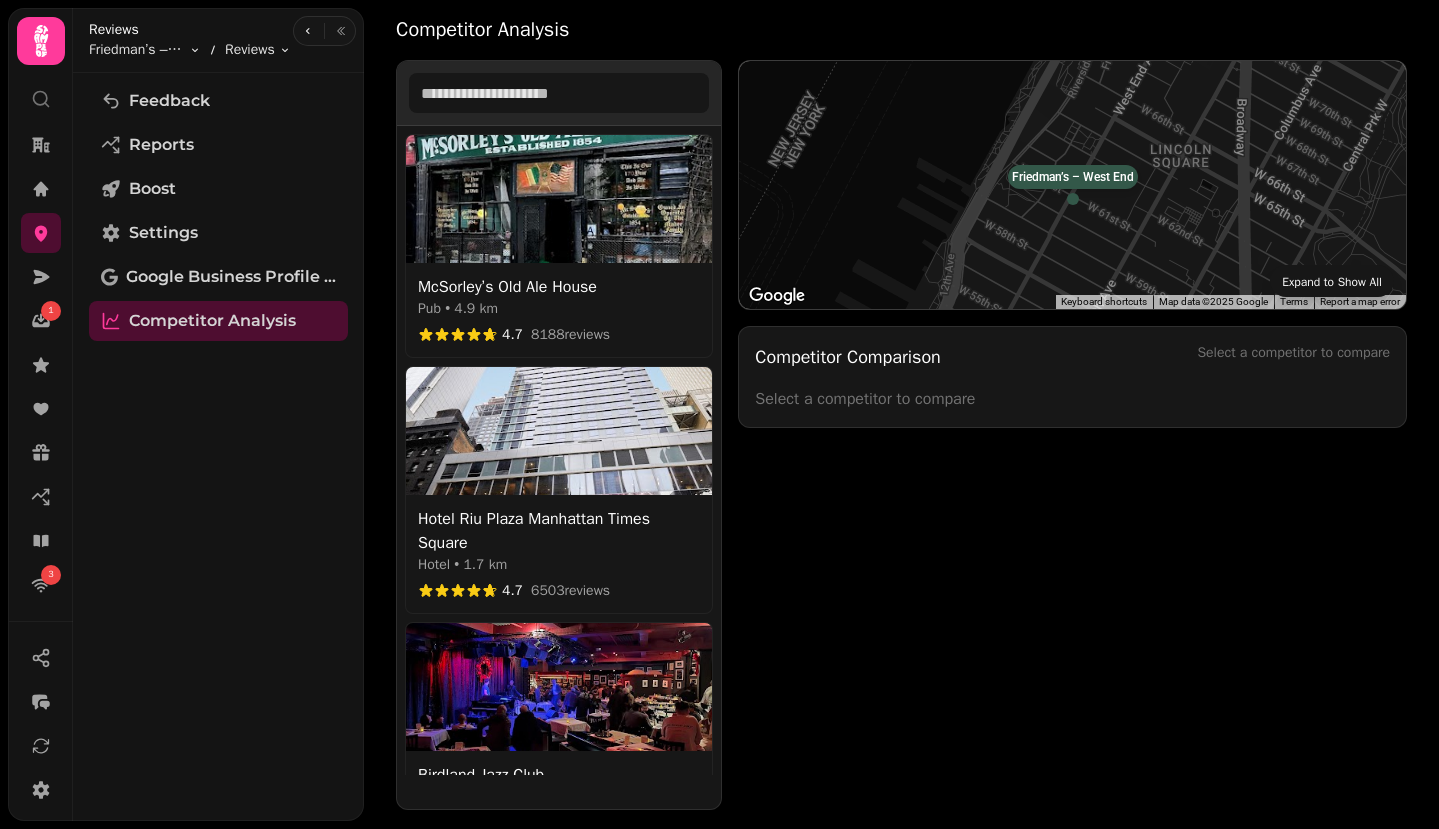 click on "McSorley’s Old Ale House" at bounding box center (559, 287) 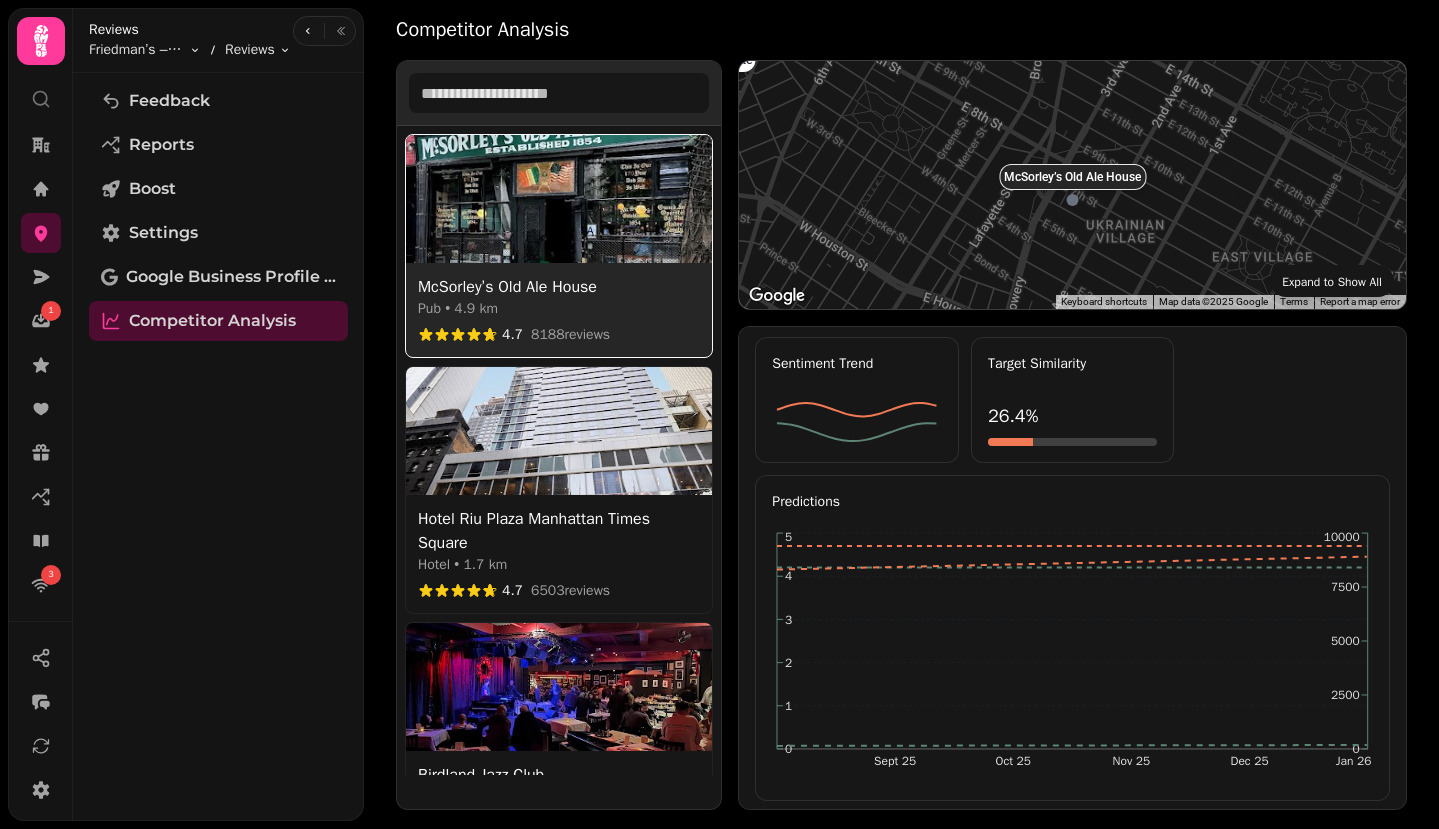 scroll, scrollTop: 218, scrollLeft: 0, axis: vertical 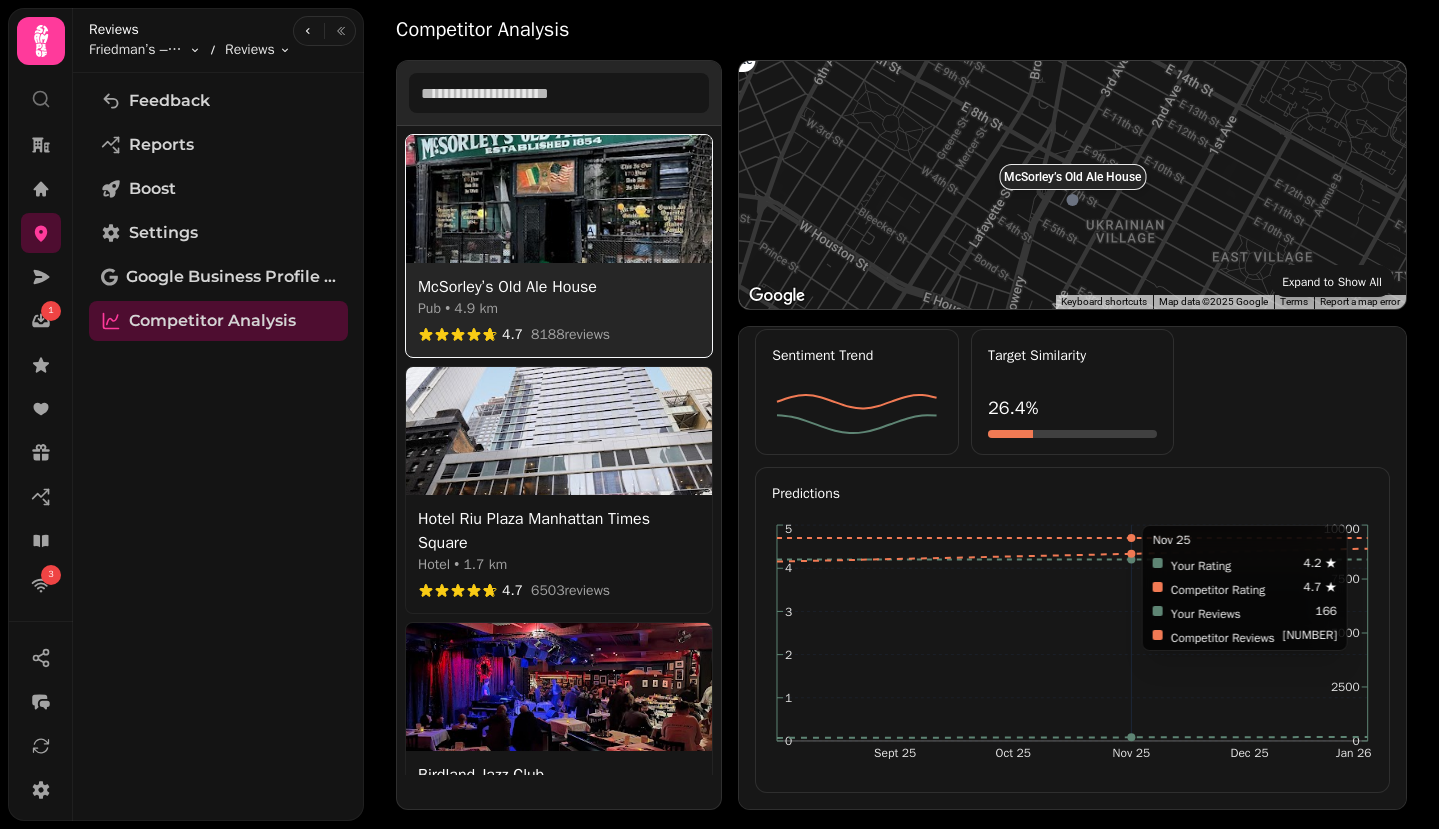 select on "********" 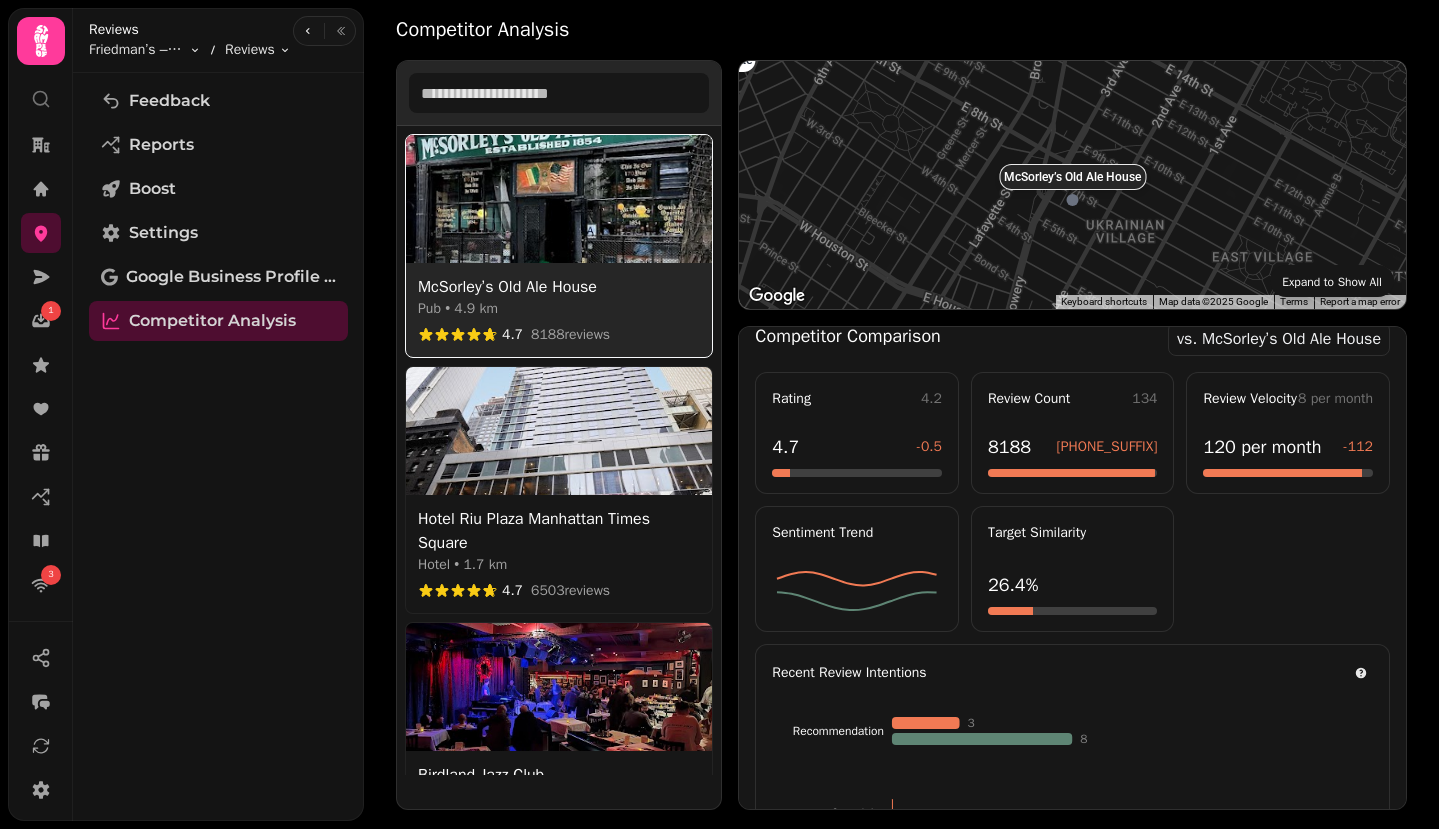 scroll, scrollTop: 0, scrollLeft: 0, axis: both 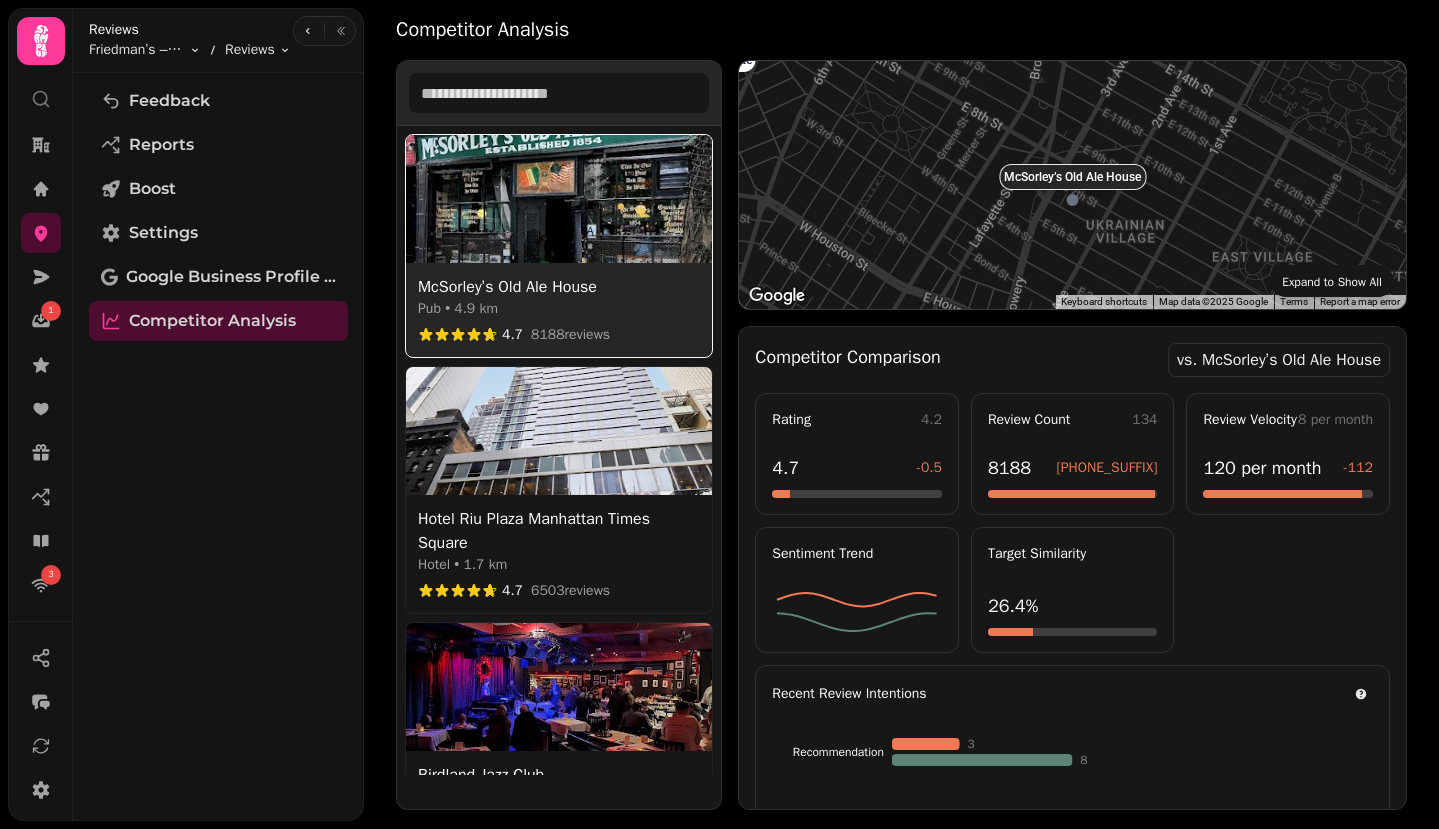 click on "Competitor Analysis [BRAND] [BRAND]   •   [NUMBER] km [NUMBER] [NUMBER]  reviews View comparison [BRAND] [BRAND]   •   [NUMBER] km [NUMBER] [NUMBER]  reviews View comparison [BRAND] [BRAND]   •   [NUMBER] km [NUMBER] [NUMBER]  reviews View comparison [BRAND] [BRAND]   •   [NUMBER] km [NUMBER] [NUMBER]  reviews View comparison [BRAND] [BRAND]   •   [NUMBER] km [NUMBER] [NUMBER]  reviews View comparison [BRAND] [BRAND]   •   [NUMBER] km [NUMBER] [NUMBER]  reviews View comparison [BRAND] [BRAND]   •   [NUMBER] km [NUMBER] [NUMBER]  reviews View comparison [BRAND] [BRAND]   •   [NUMBER] km [NUMBER] [NUMBER]  reviews View comparison [BRAND] [BRAND]   •   [NUMBER] km [NUMBER] [NUMBER]  reviews View comparison [BRAND] [BRAND]   •   [NUMBER] km [NUMBER] [NUMBER]  reviews View comparison [BRAND] [BRAND]   •   [NUMBER] km [NUMBER] [NUMBER]  reviews View comparison [BRAND] [BRAND]   •   [NUMBER] km [NUMBER] [NUMBER]  reviews View comparison [BRAND] [BRAND]   •   [NUMBER] km [NUMBER] [NUMBER]  reviews View comparison" at bounding box center [901, 413] 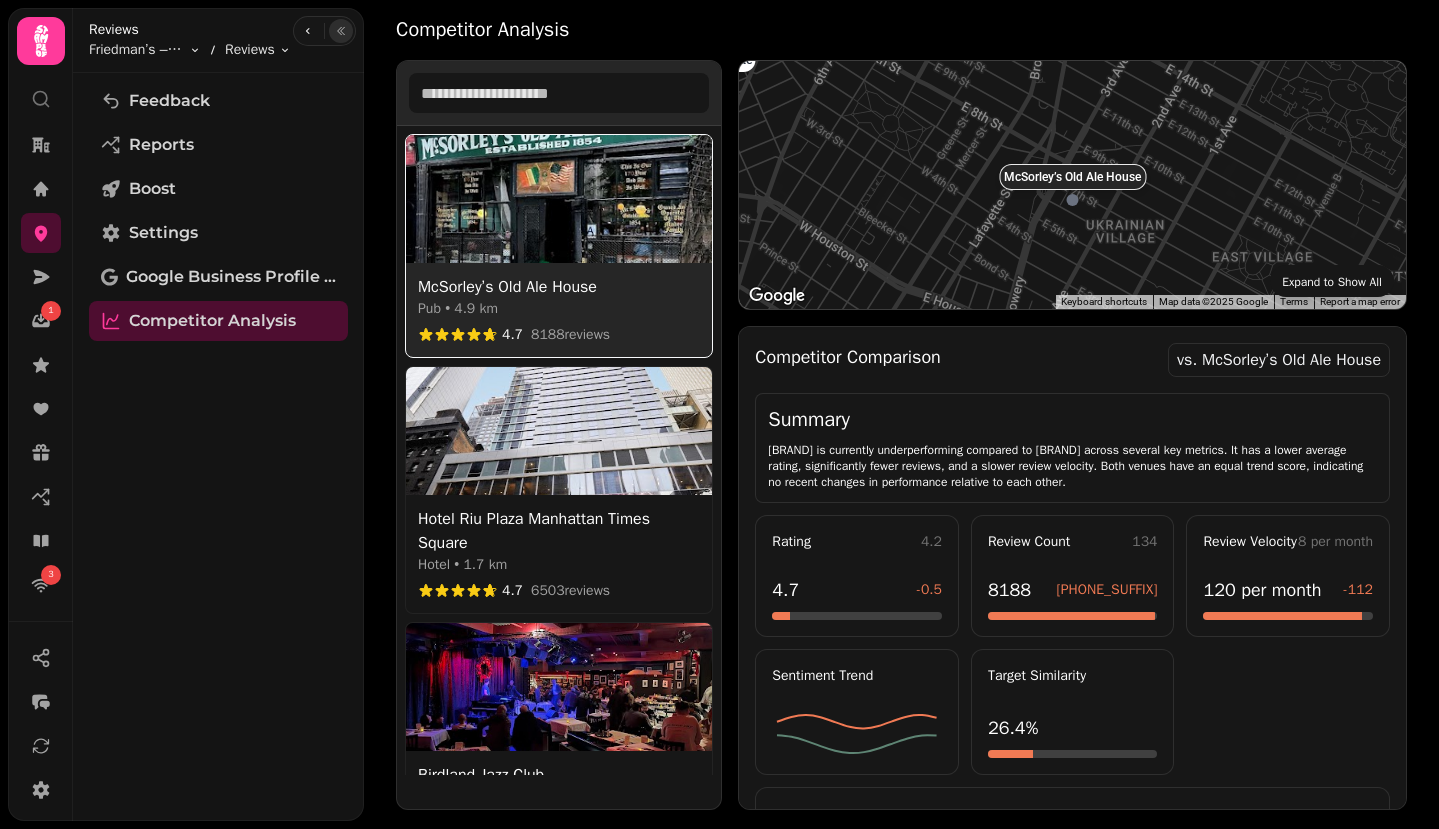 click at bounding box center (341, 31) 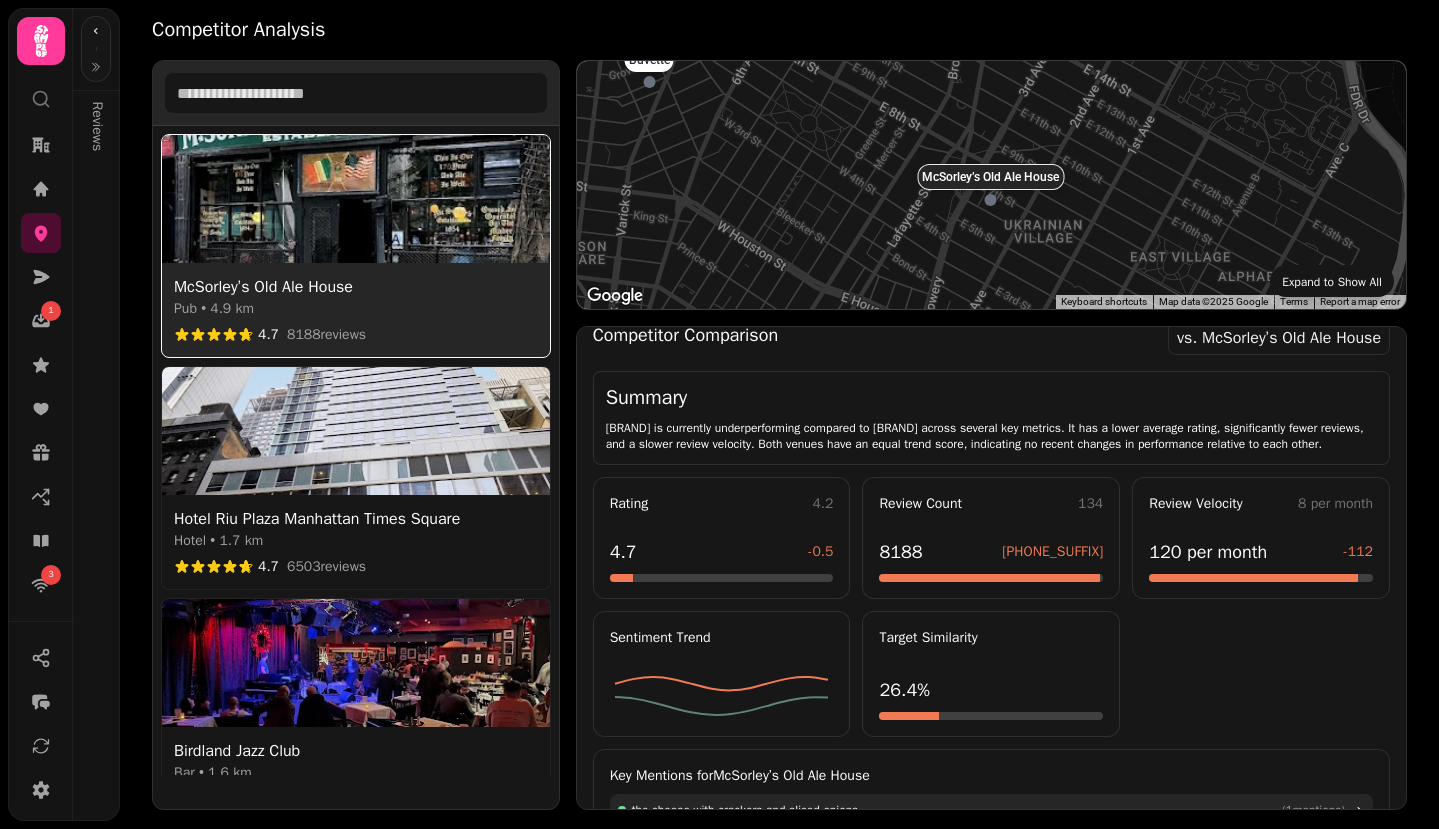 scroll, scrollTop: 0, scrollLeft: 0, axis: both 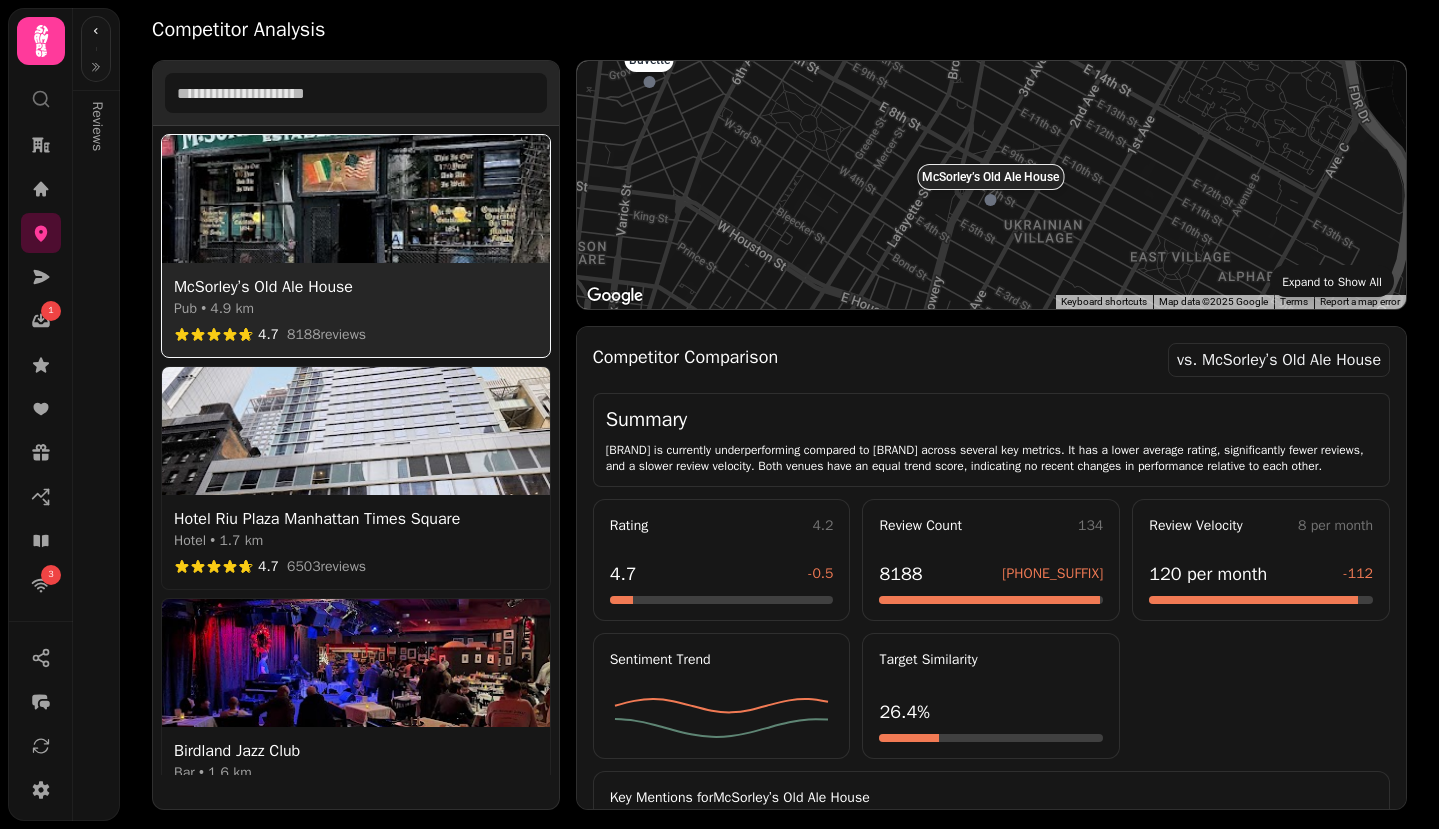 click on "← Move left → Move right ↑ Move up ↓ Move down + Zoom in - Zoom out Home Jump left by 75% End Jump right by 75% Page Up Jump up by 75% Page Down Jump down by 75% [BRAND] – [LOCATION] [BRAND] [BRAND] [BRAND] [BRAND] [BRAND] [BRAND] [BRAND] [BRAND] [BRAND] [BRAND] [BRAND] [BRAND] [BRAND] [BRAND] [BRAND] [BRAND] [BRAND] [BRAND] [BRAND] Keyboard shortcuts Map Data Map data ©[YEAR] Google Map data ©[YEAR] Google [NUMBER] m  Click to toggle between metric and imperial units Terms Report a map error Expand to Show All Competitor Comparison vs. [BRAND] Select a competitor to compare Summary Rating [NUMBER] [NUMBER] -[NUMBER] Review Count [NUMBER] [NUMBER] -[NUMBER] Review Velocity [NUMBER] per month [NUMBER] per month -[NUMBER] Sentiment Trend [NUMBER]% ( [NUMBER] ( [NUMBER] (" at bounding box center [991, 435] 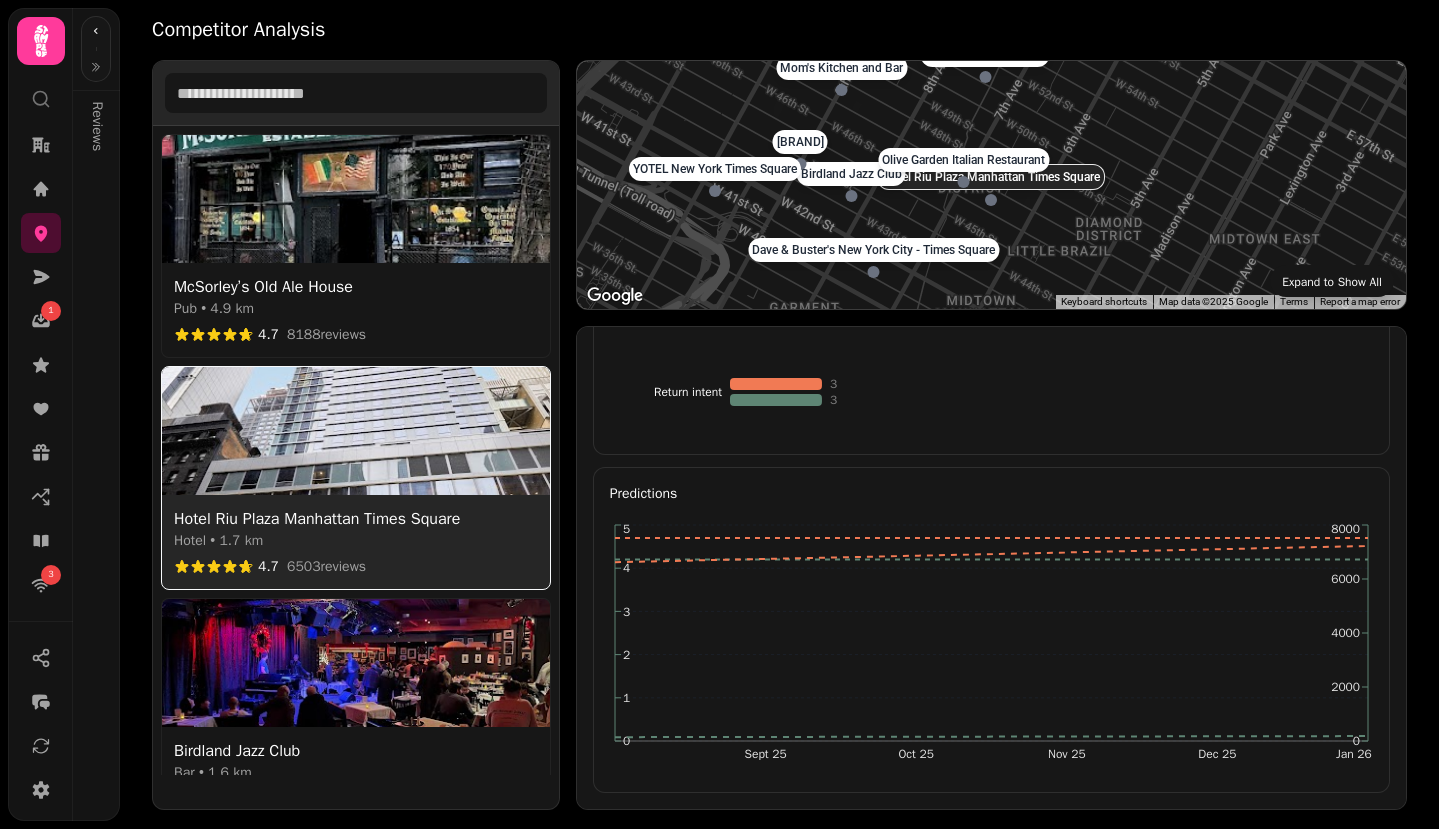 select on "********" 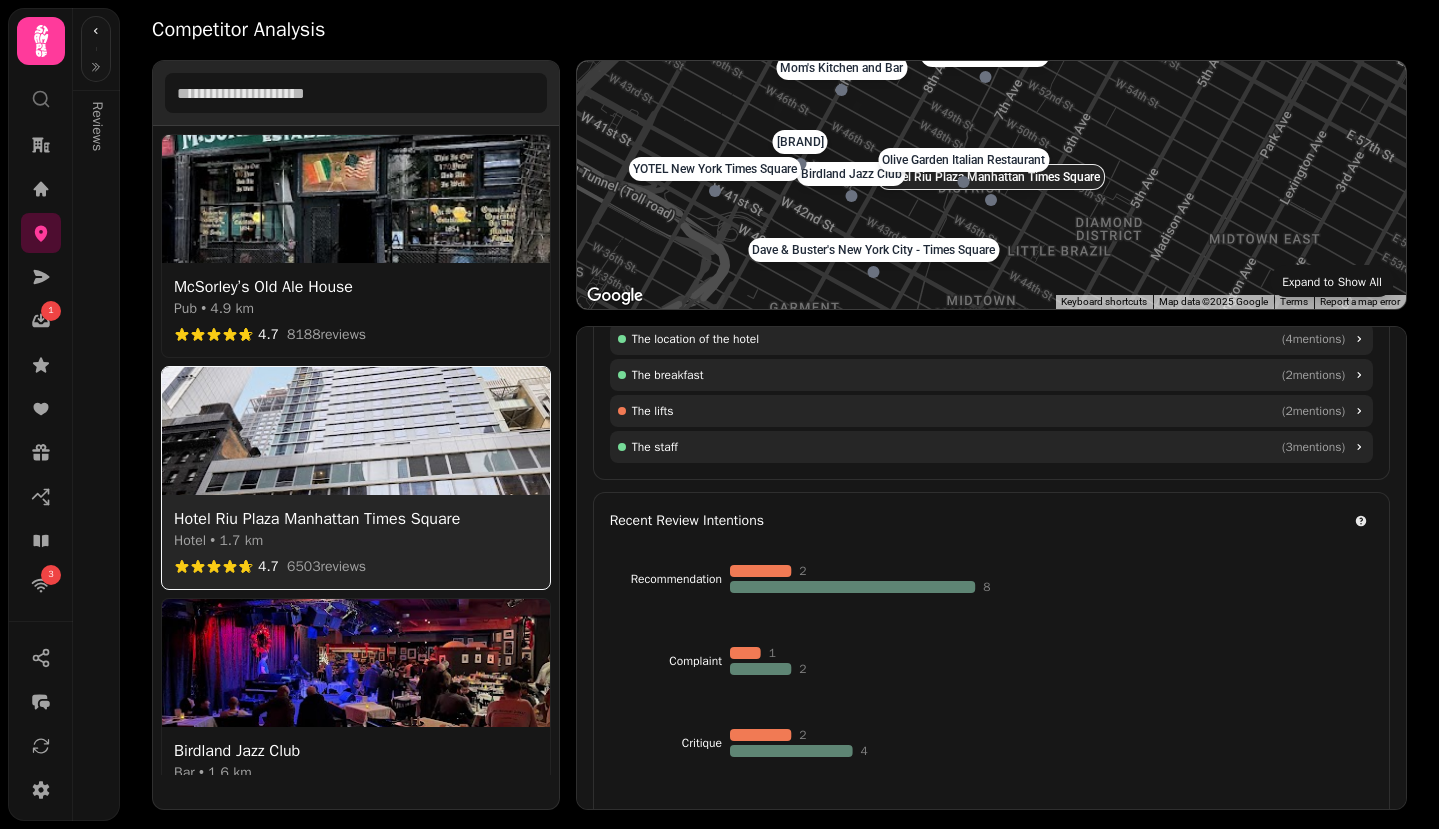 scroll, scrollTop: 0, scrollLeft: 0, axis: both 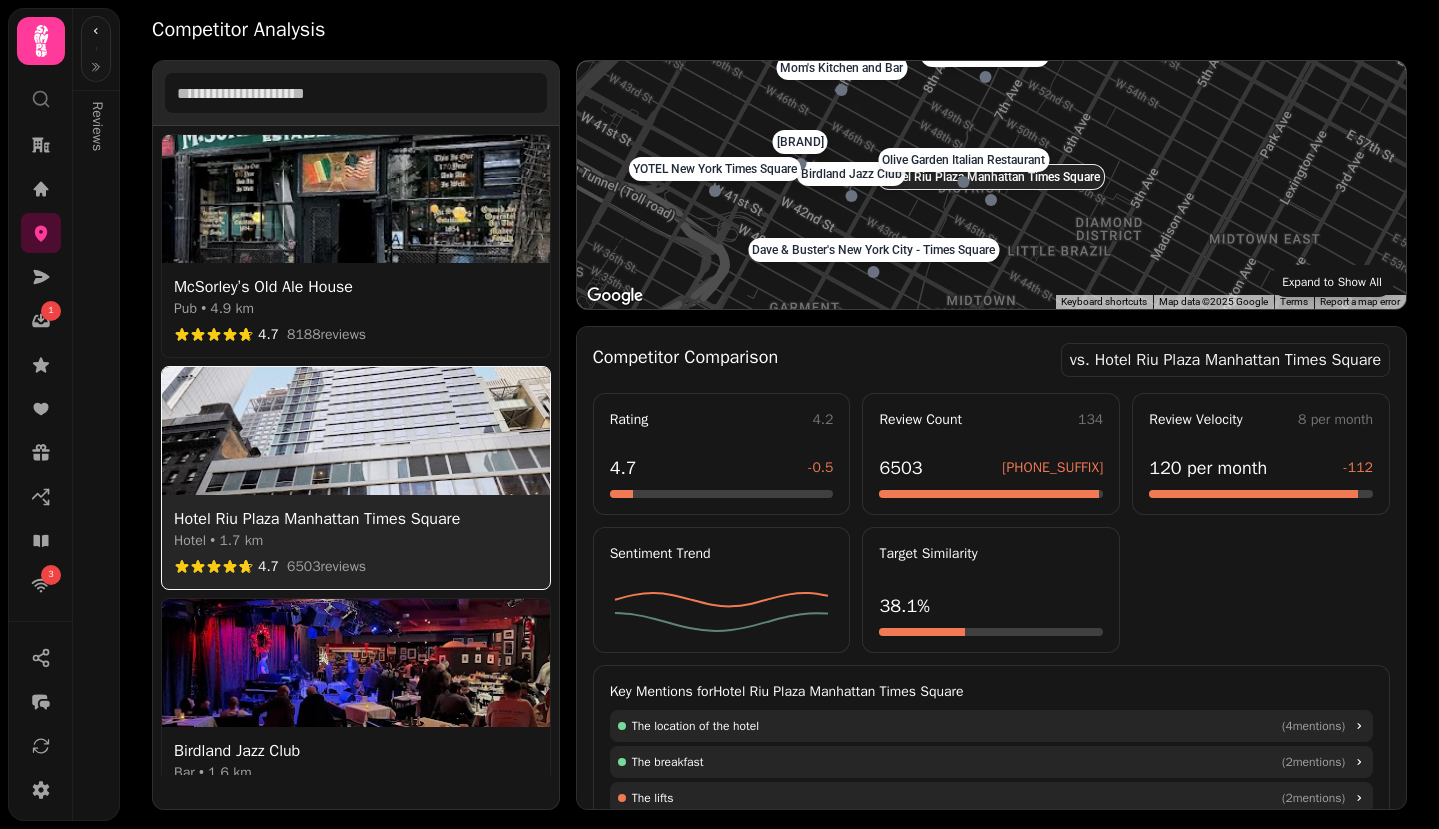 click on "Birdland Jazz Club" at bounding box center [356, 751] 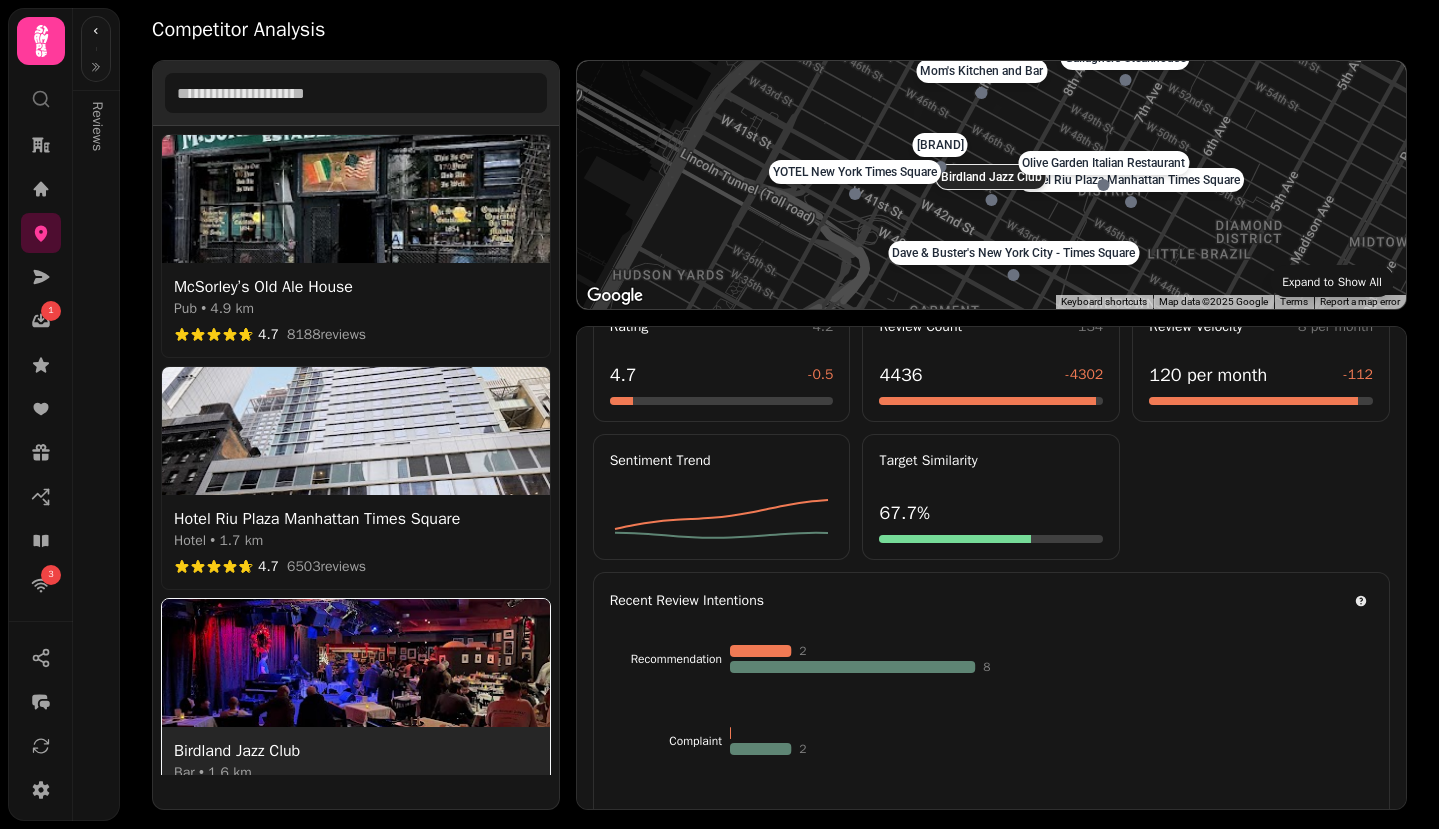 scroll, scrollTop: 0, scrollLeft: 0, axis: both 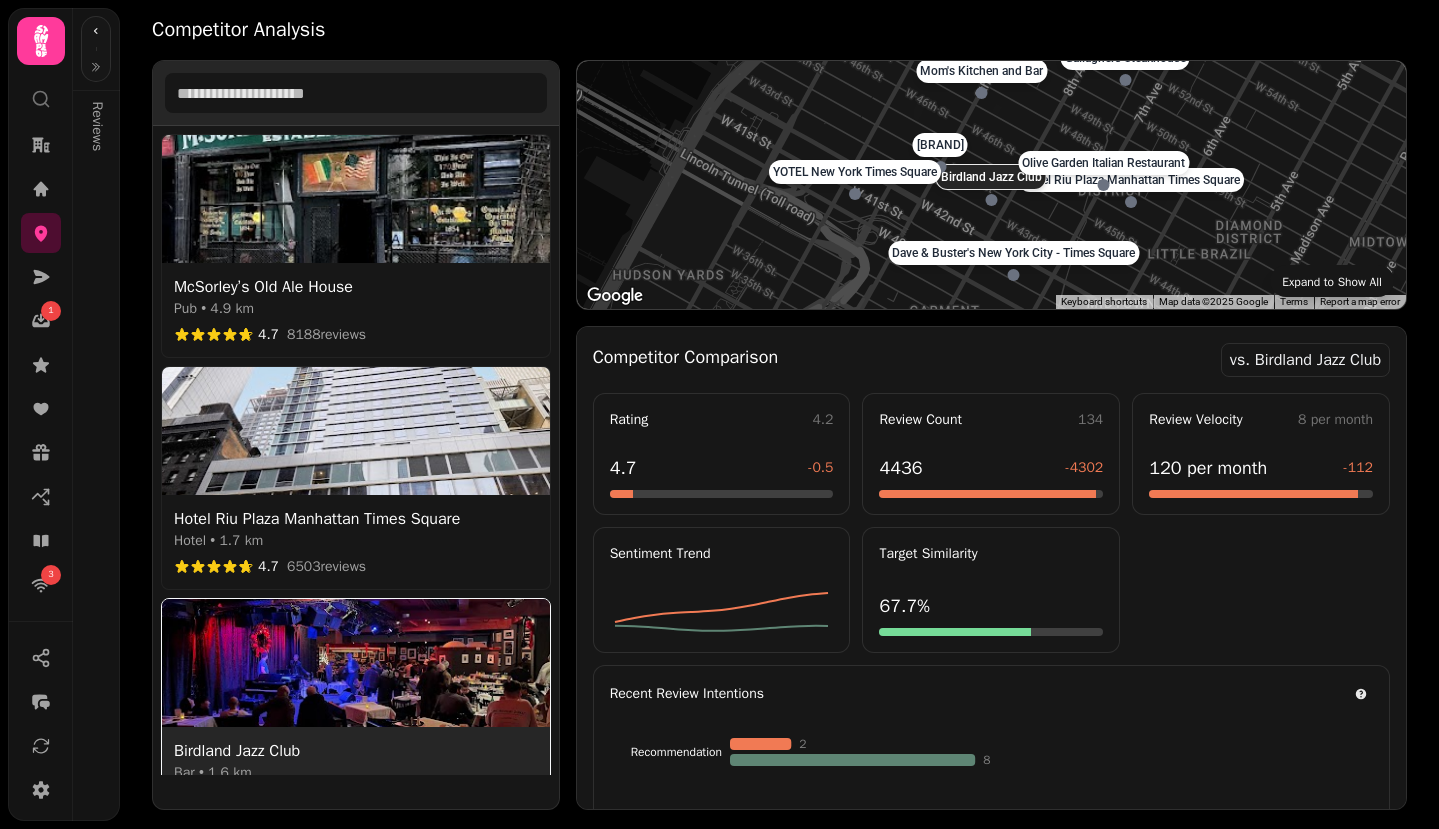 select on "********" 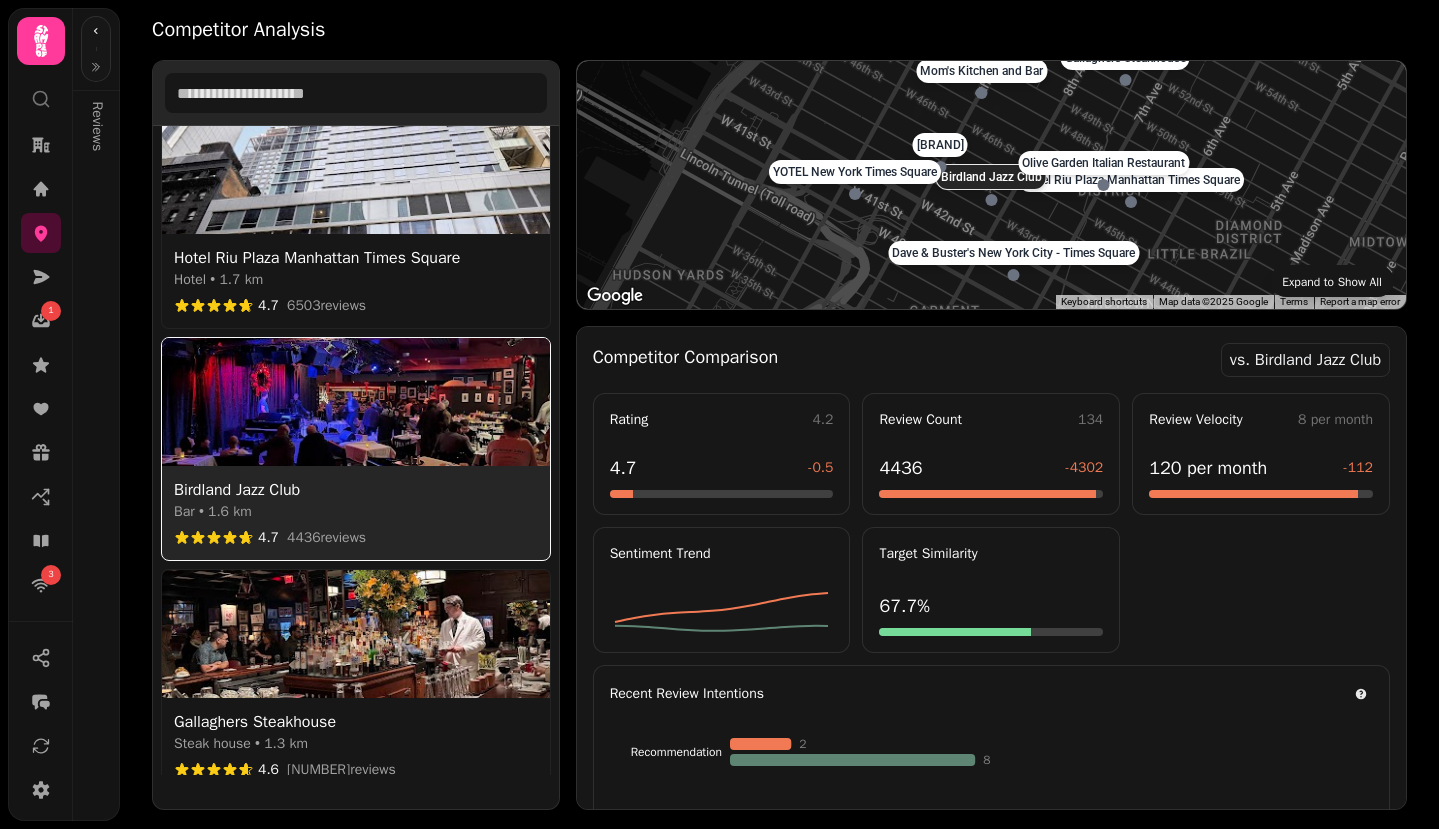 scroll, scrollTop: 479, scrollLeft: 0, axis: vertical 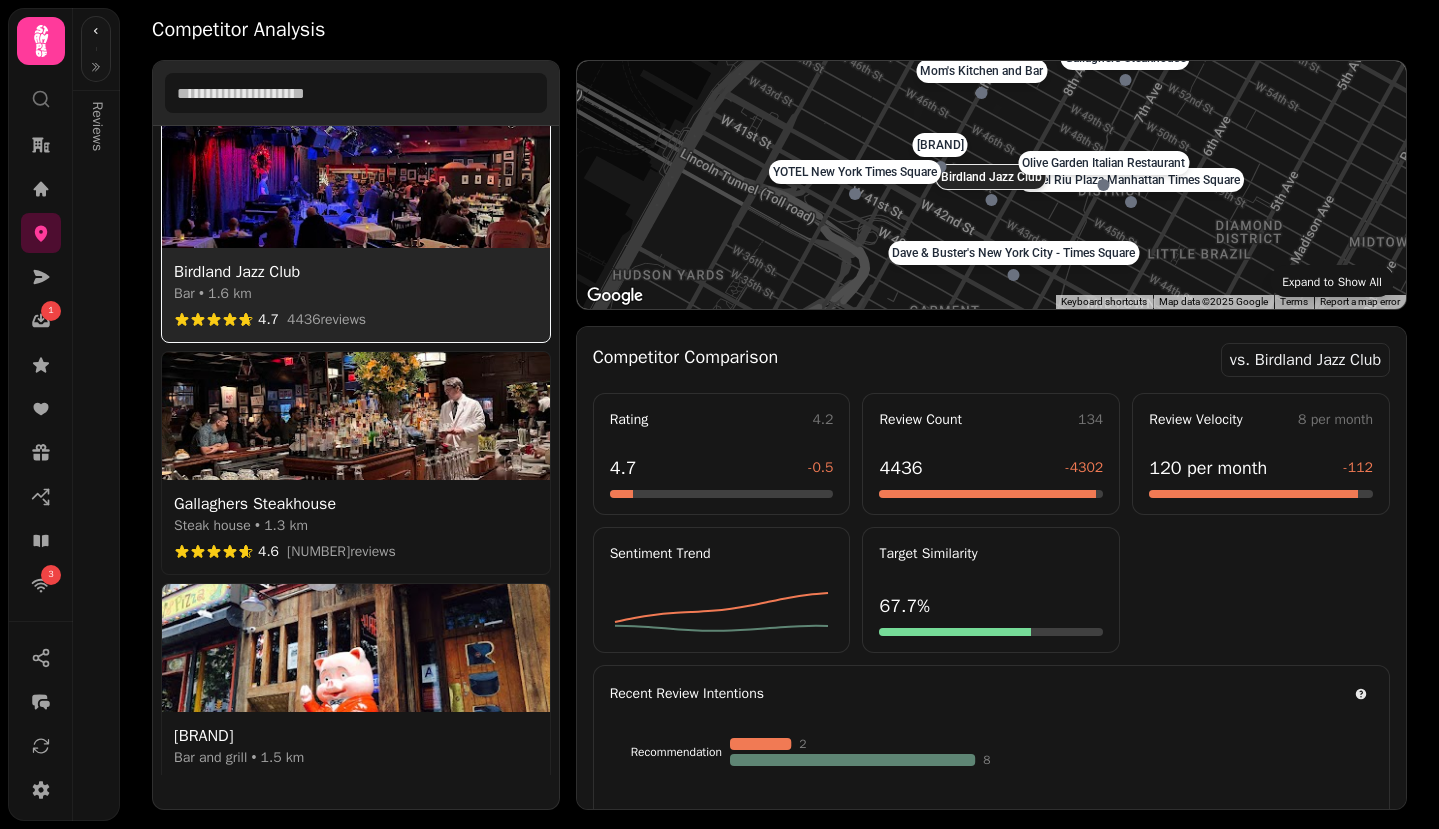 click on "Gallaghers Steakhouse" at bounding box center [356, 504] 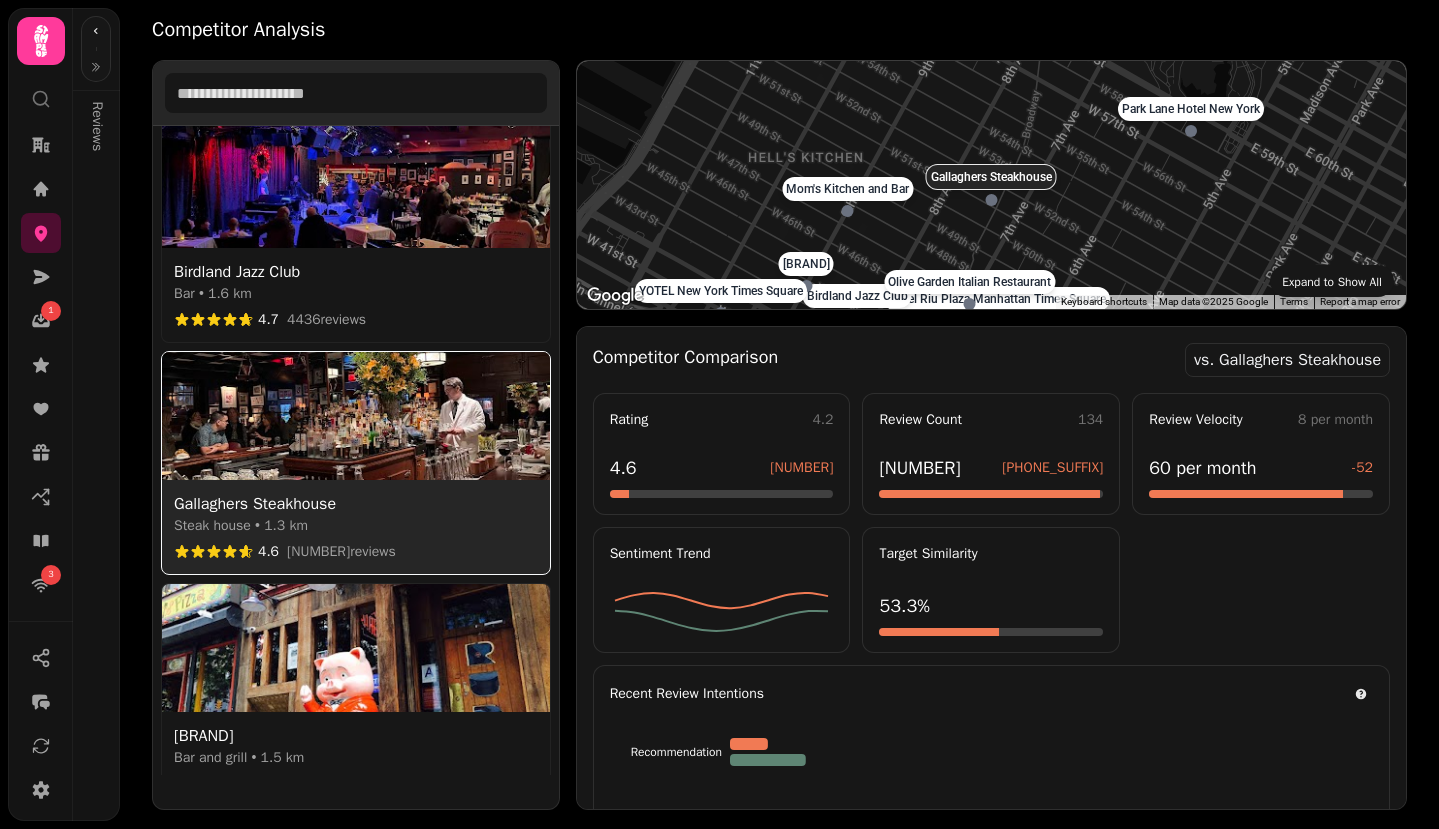 select on "********" 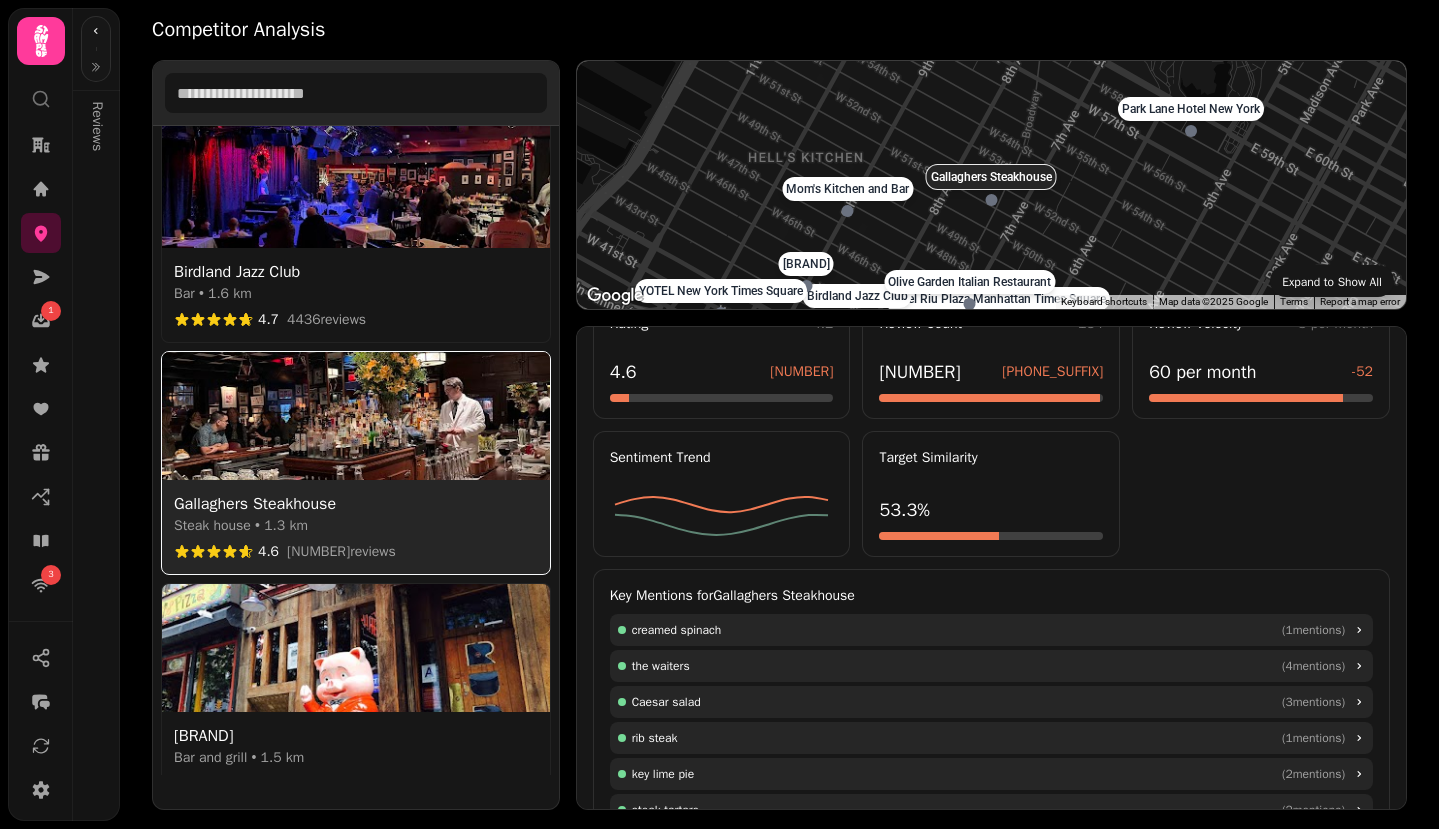 scroll, scrollTop: 0, scrollLeft: 0, axis: both 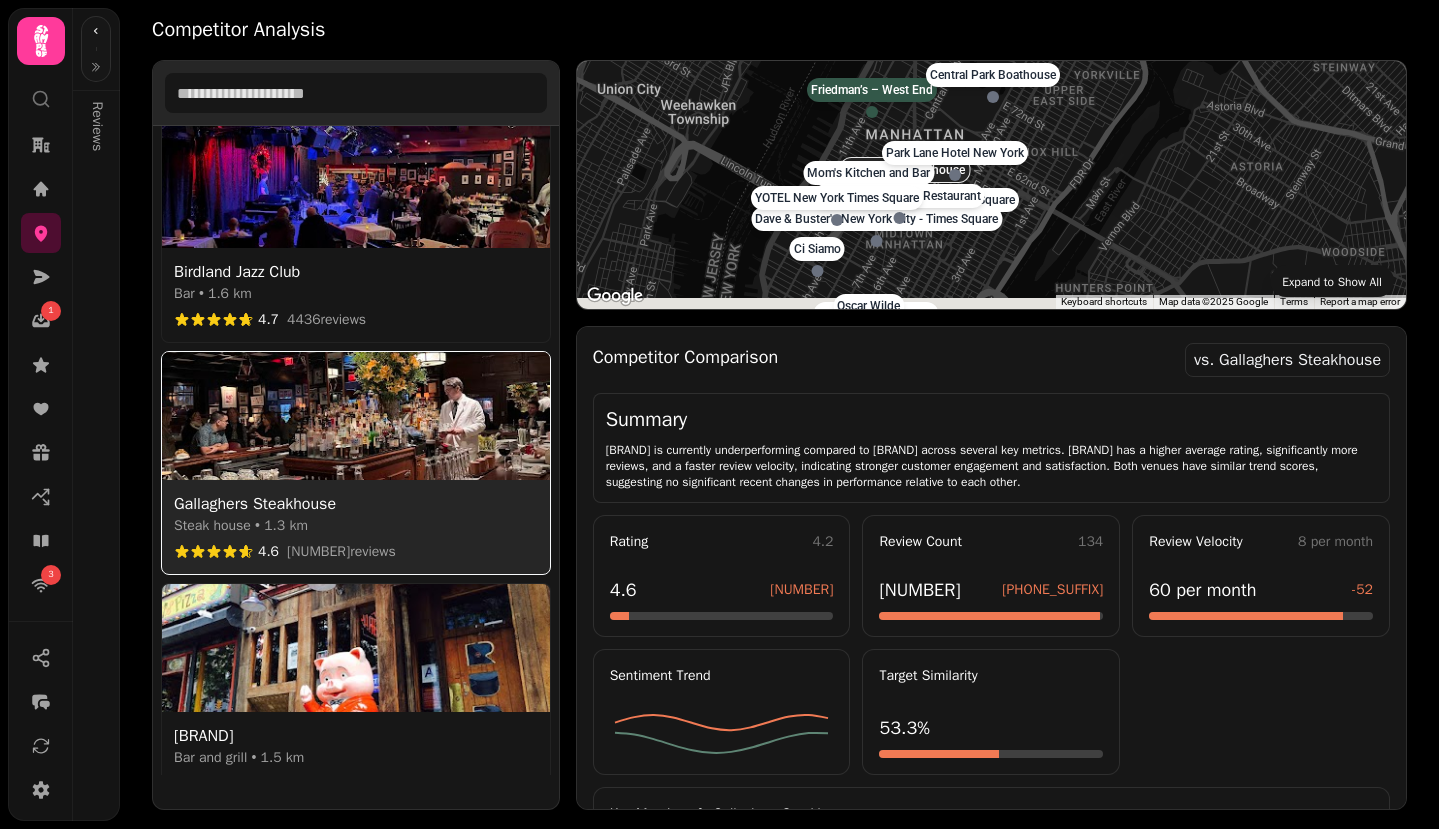 drag, startPoint x: 1022, startPoint y: 215, endPoint x: 1057, endPoint y: 170, distance: 57.00877 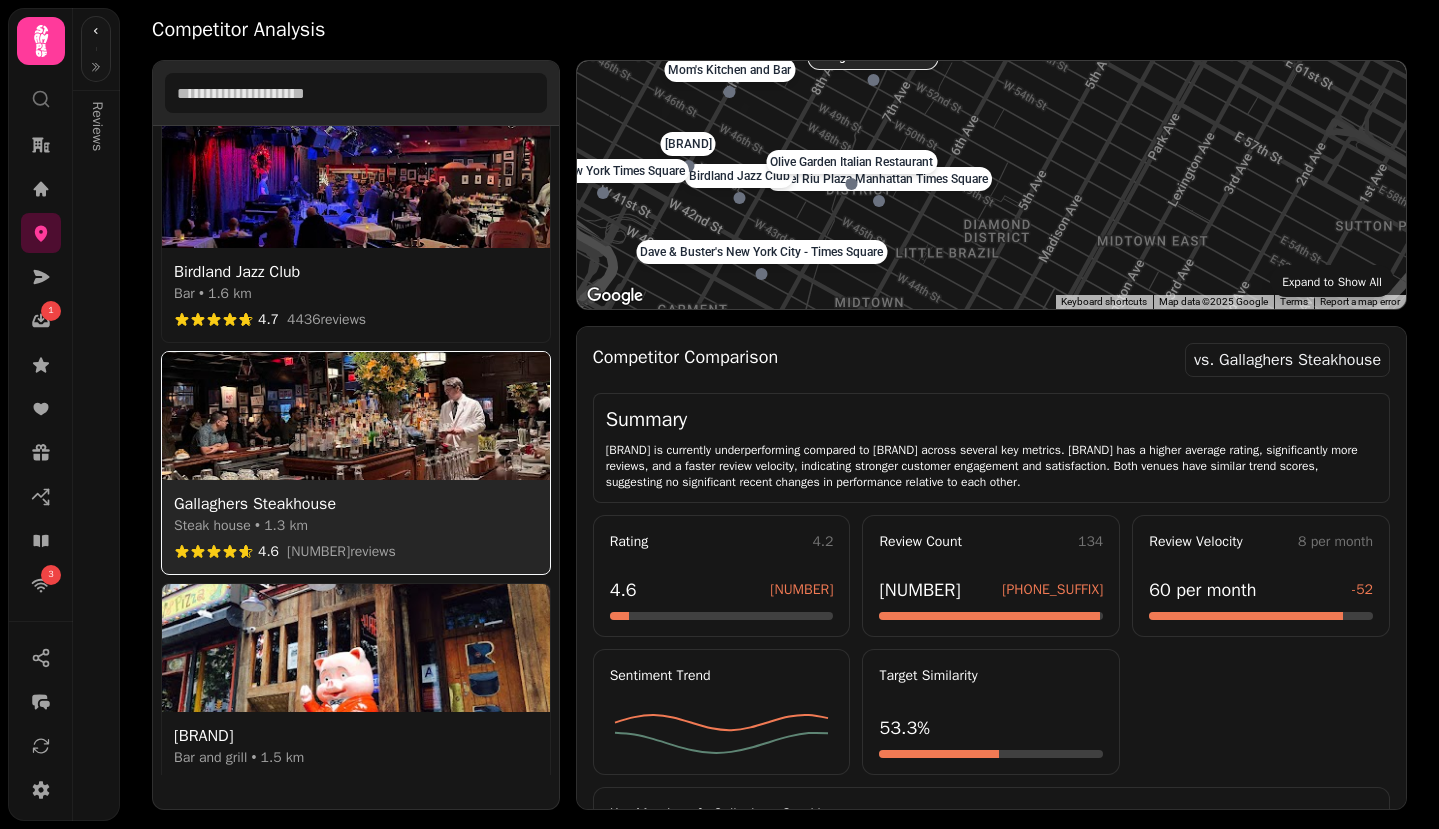 click on "Dave & Buster's New York City - Times Square" at bounding box center [762, 252] 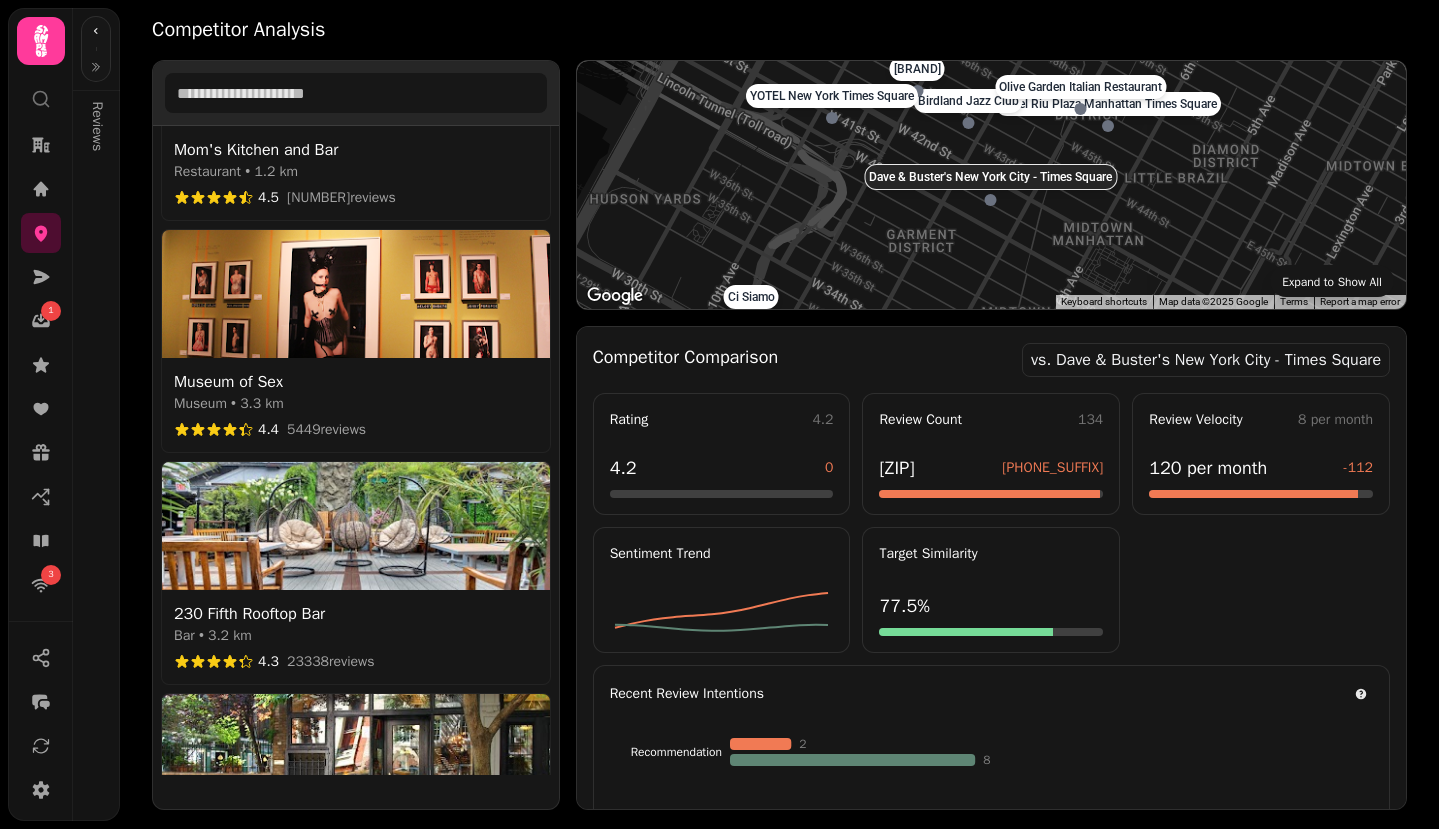 select on "********" 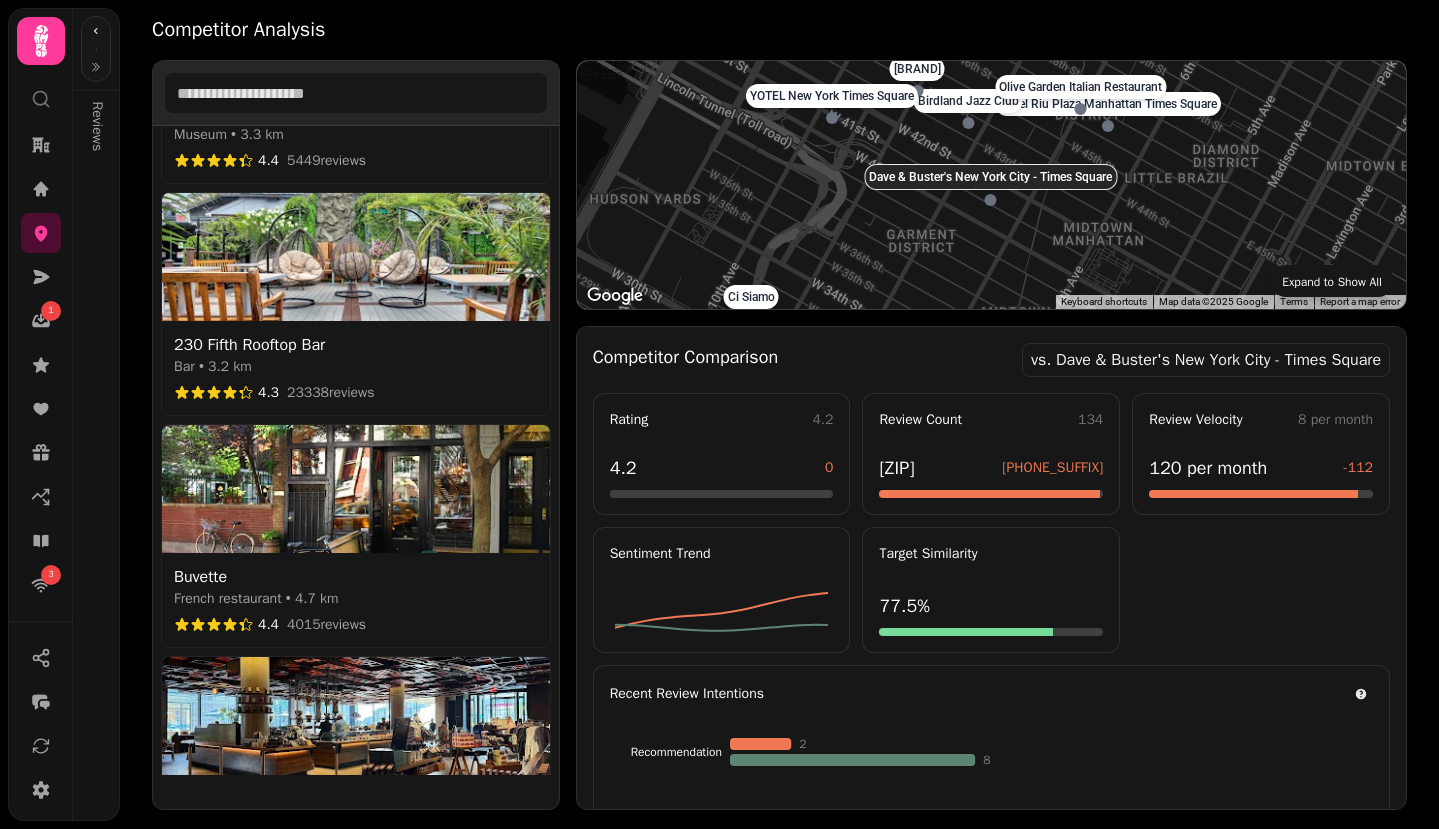 scroll, scrollTop: 2770, scrollLeft: 0, axis: vertical 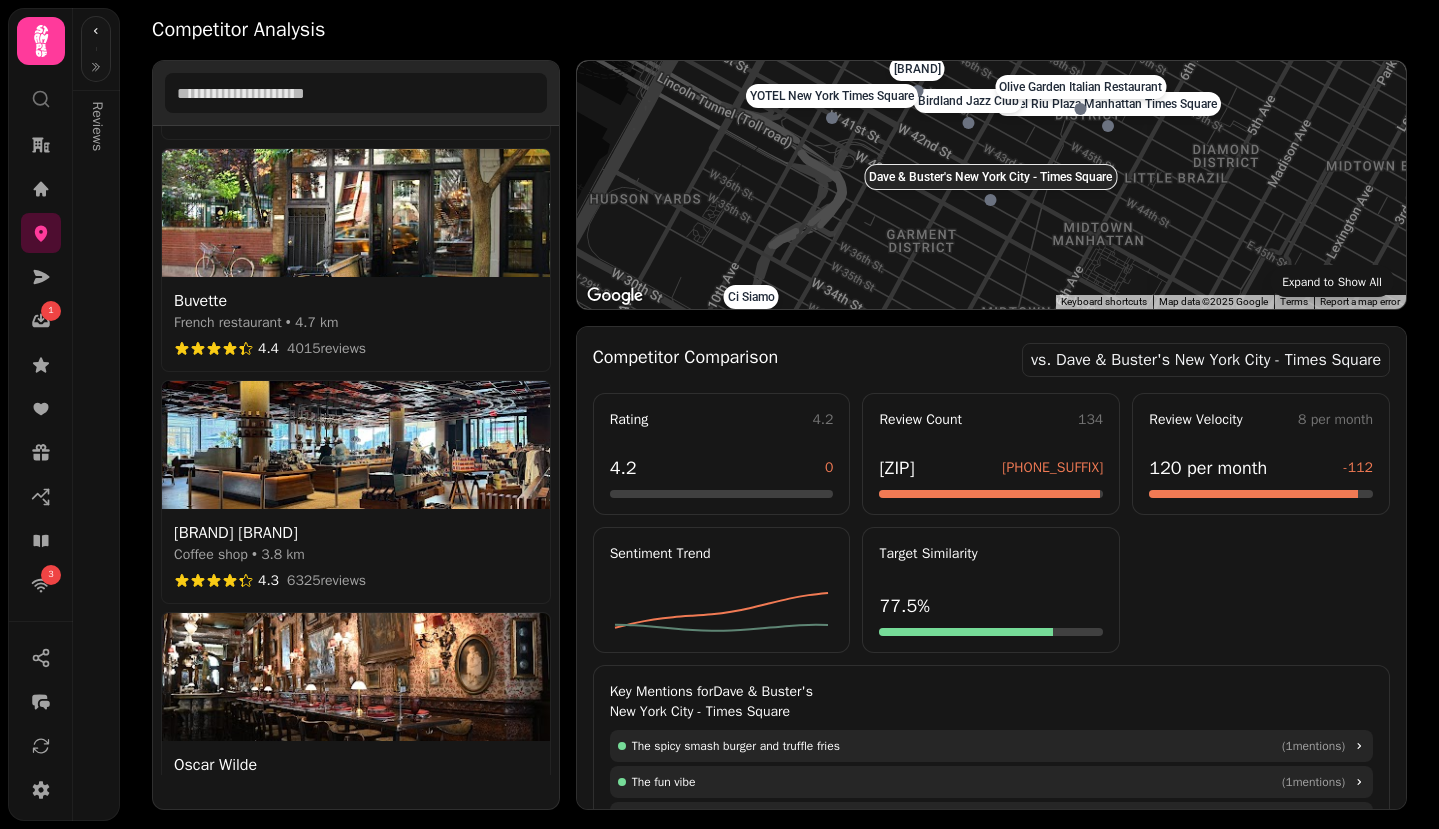 click on "[BRAND] [BRAND]   •   [NUMBER] km [NUMBER] [NUMBER]  reviews View comparison" at bounding box center [356, 556] 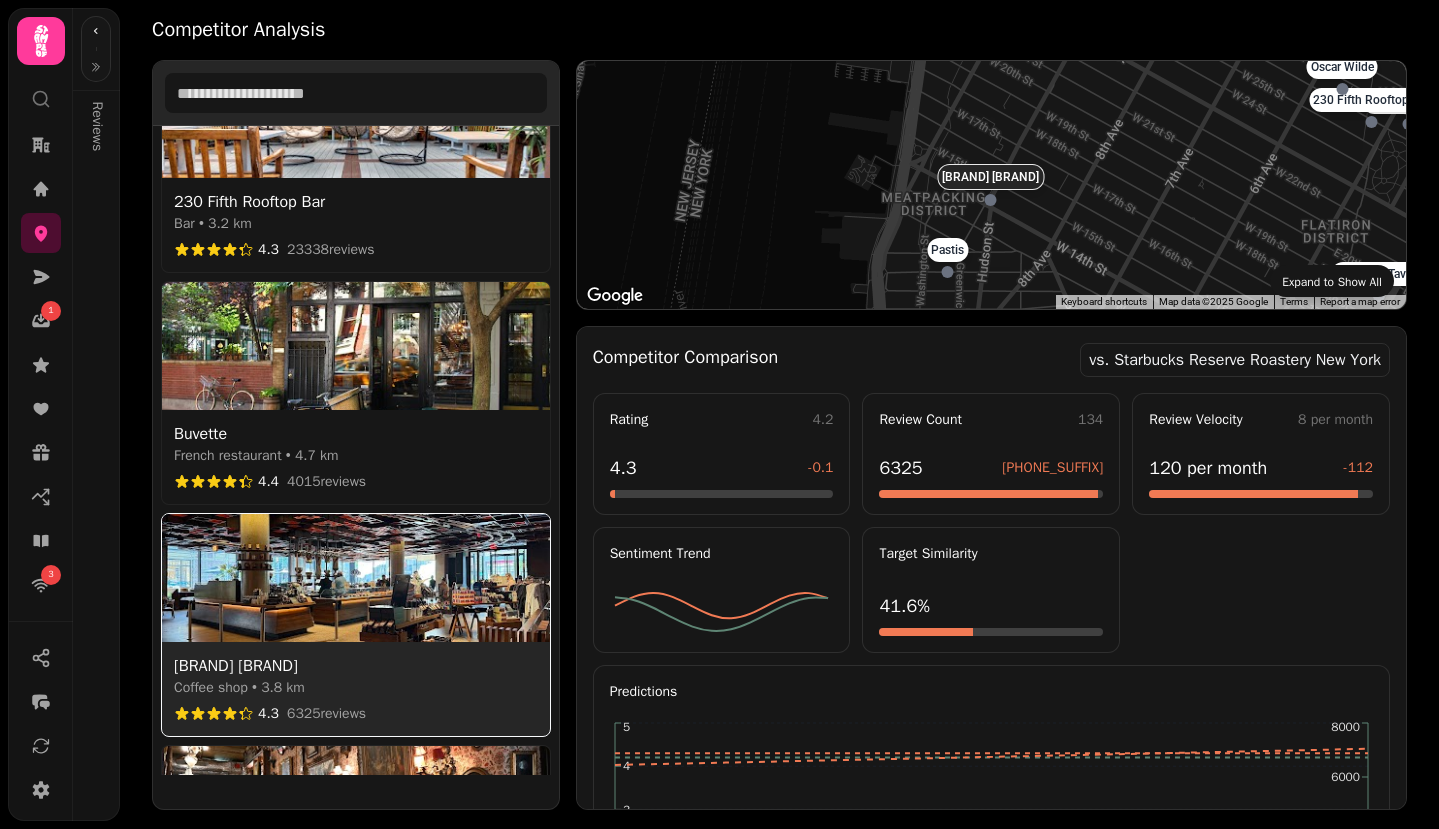 scroll, scrollTop: 2618, scrollLeft: 0, axis: vertical 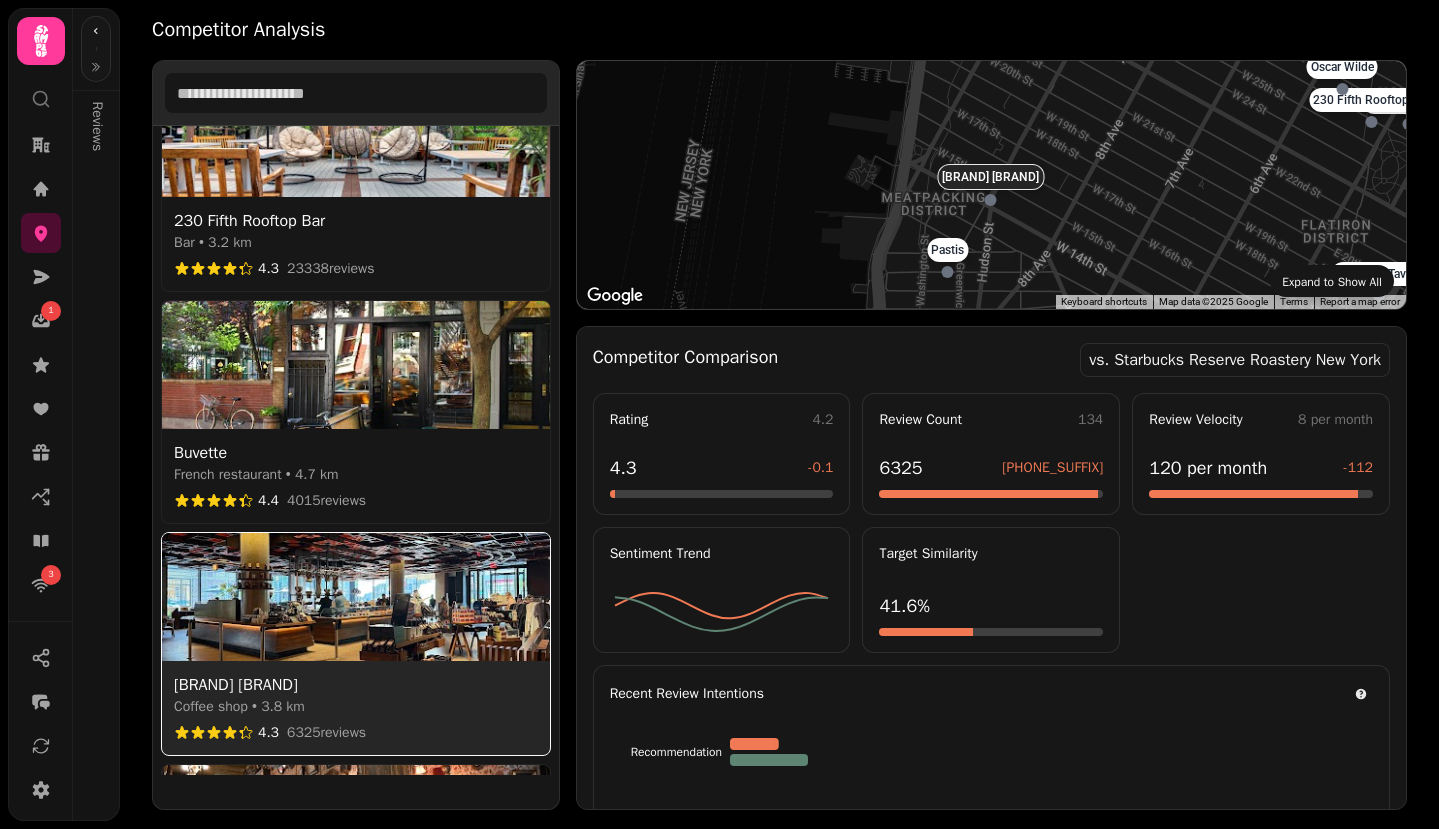 click on "French restaurant   •   4.7 km" at bounding box center (356, 475) 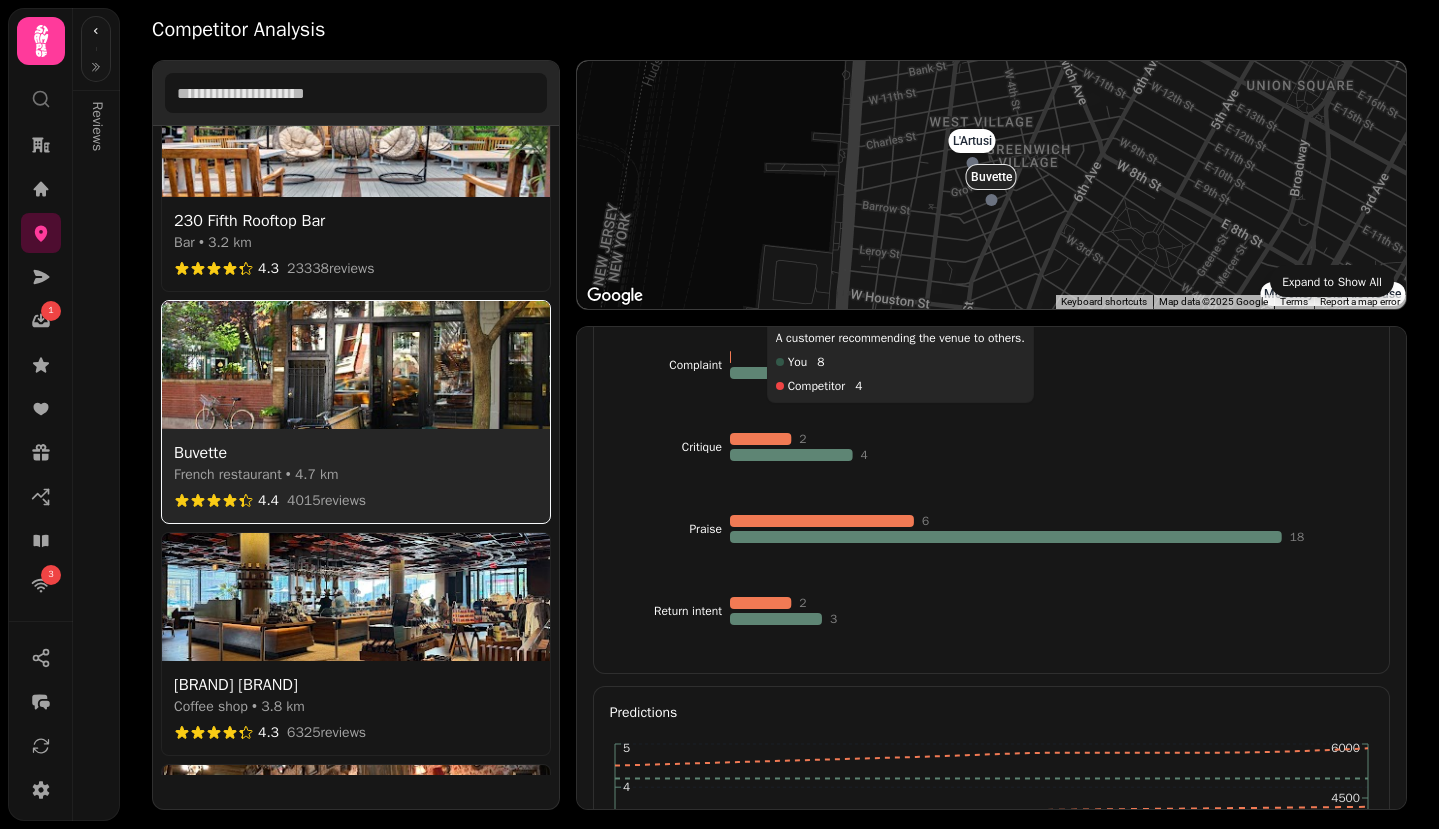select on "********" 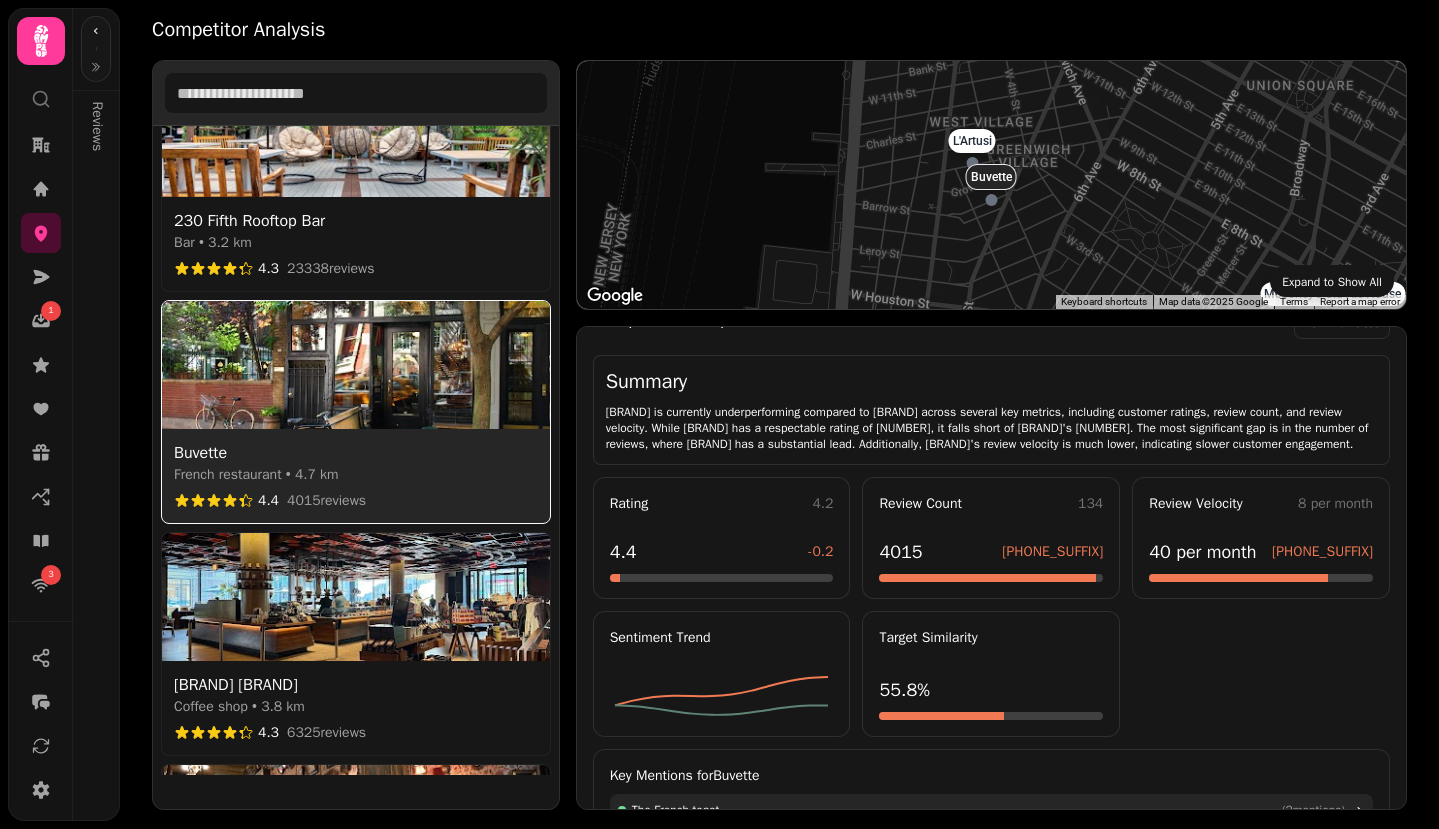 scroll, scrollTop: 0, scrollLeft: 0, axis: both 